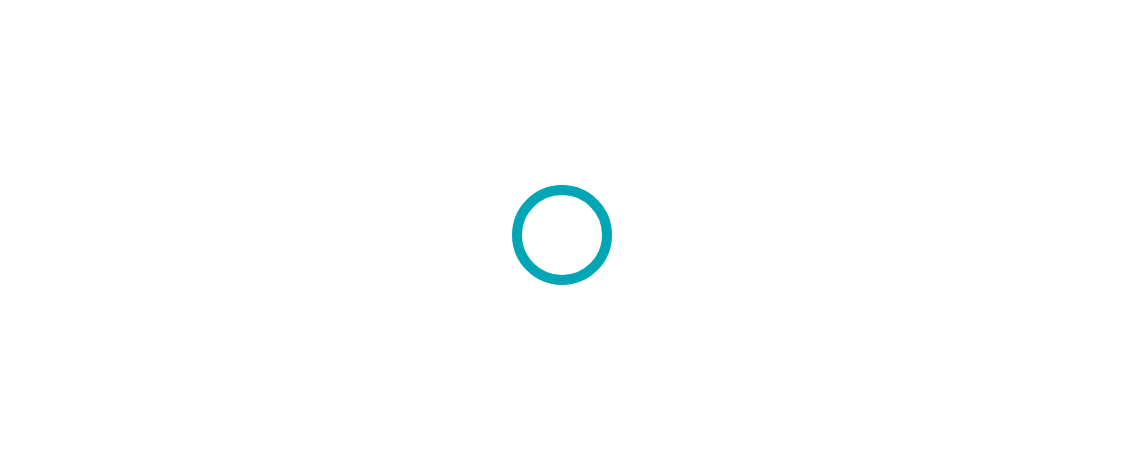 scroll, scrollTop: 0, scrollLeft: 0, axis: both 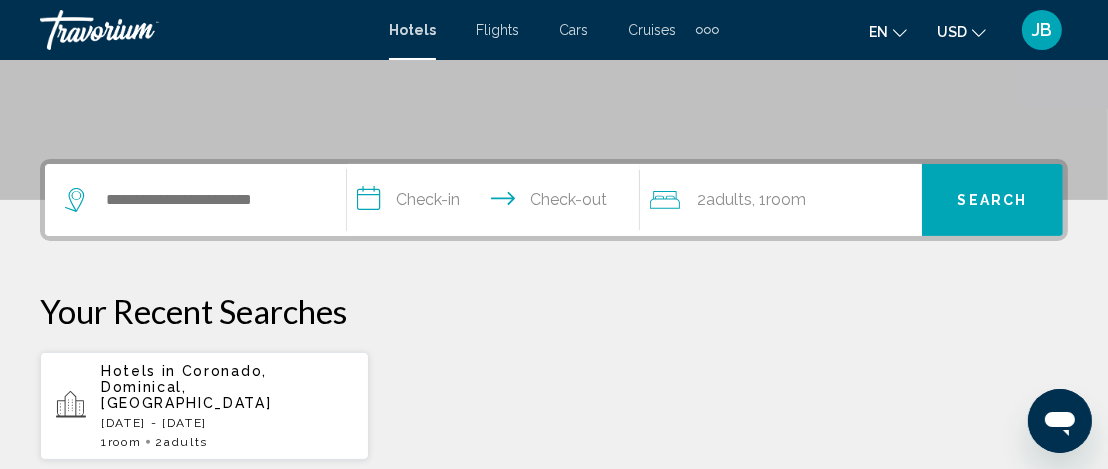 click on "**********" at bounding box center (497, 203) 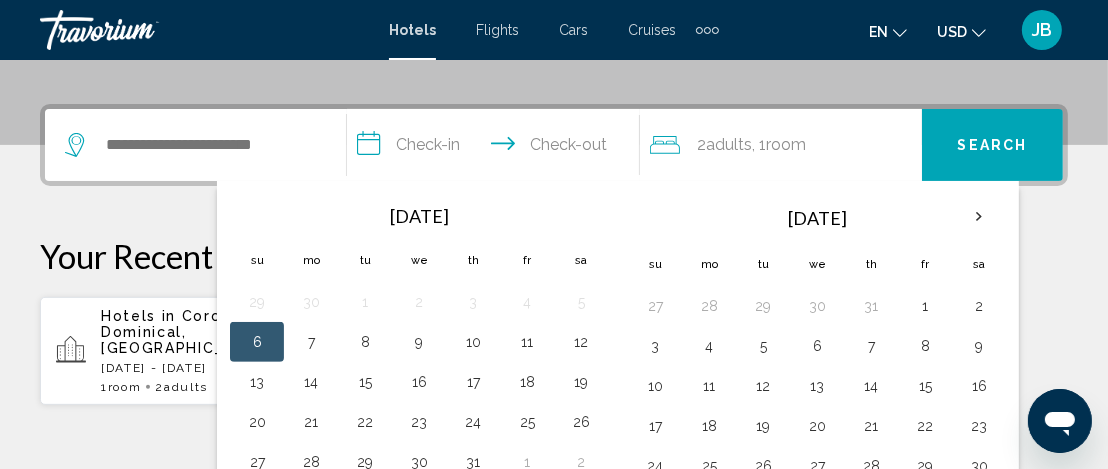 scroll, scrollTop: 493, scrollLeft: 0, axis: vertical 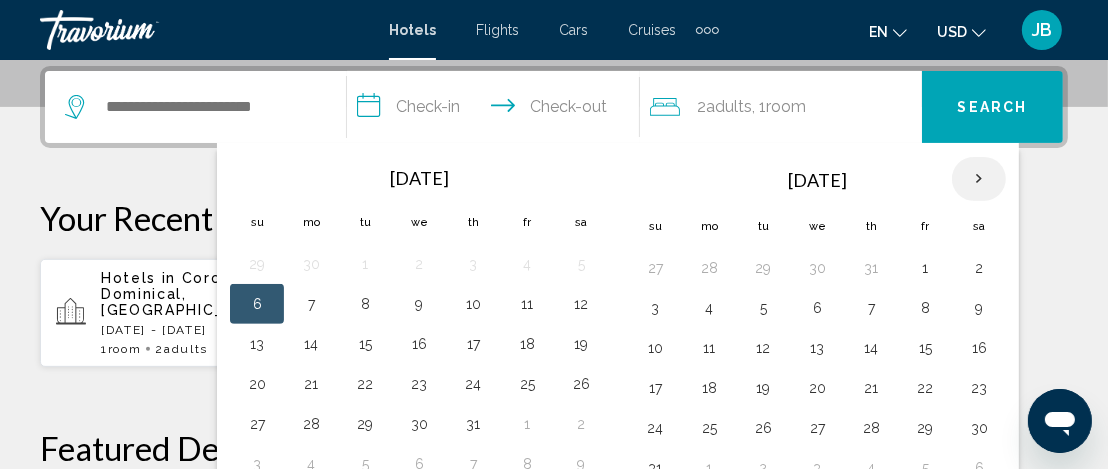 click at bounding box center (979, 179) 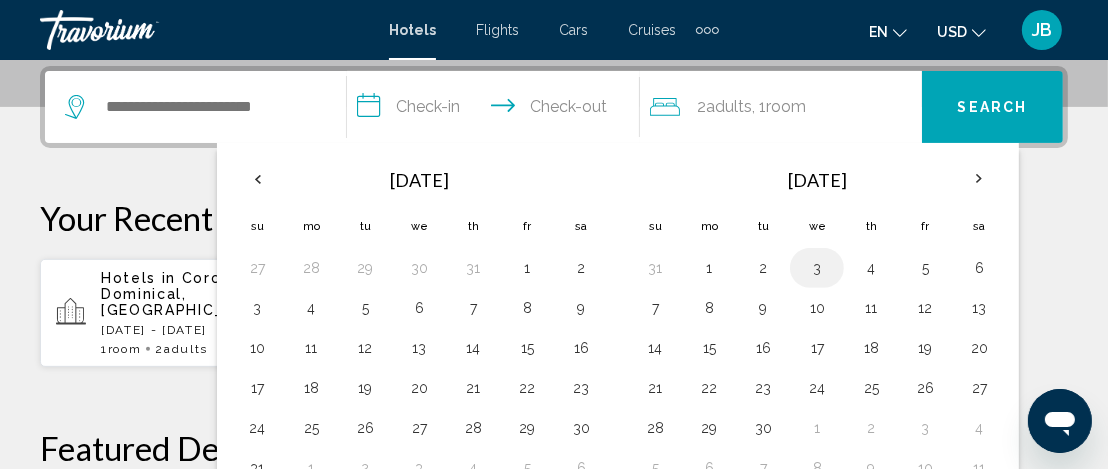 click on "3" at bounding box center [817, 268] 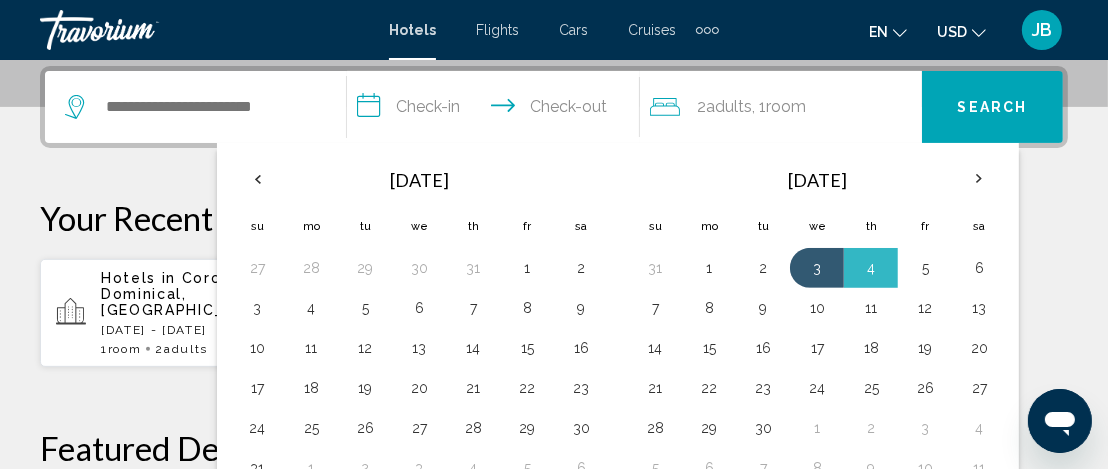 click on "**********" at bounding box center [497, 110] 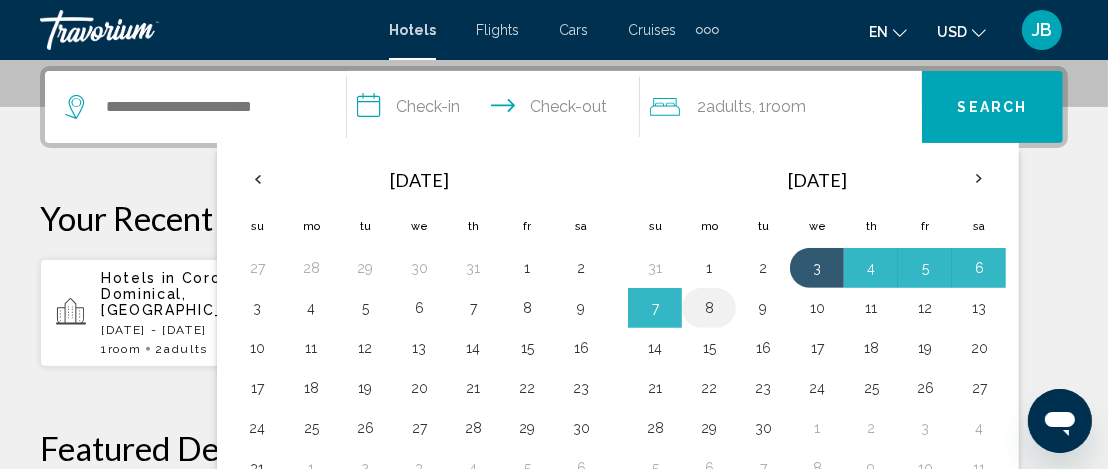click on "8" at bounding box center (709, 308) 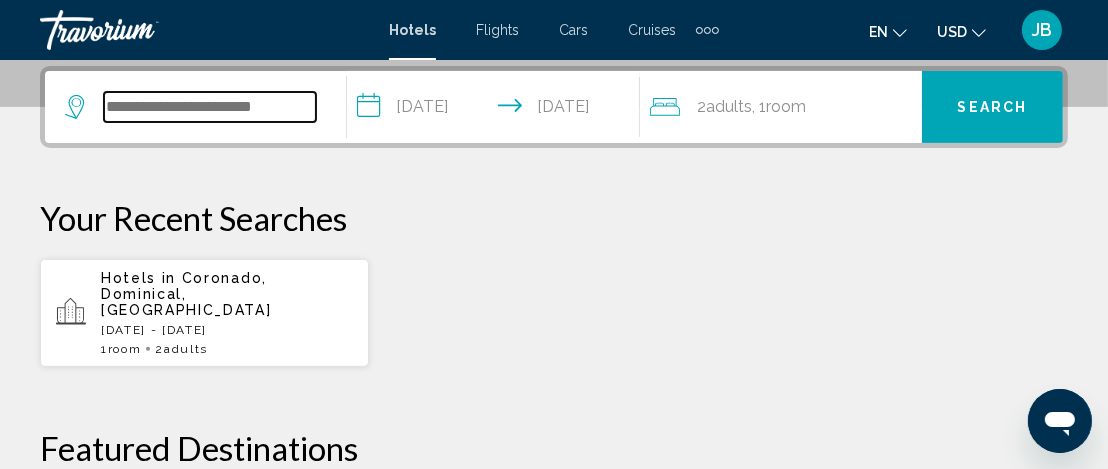 click at bounding box center [210, 107] 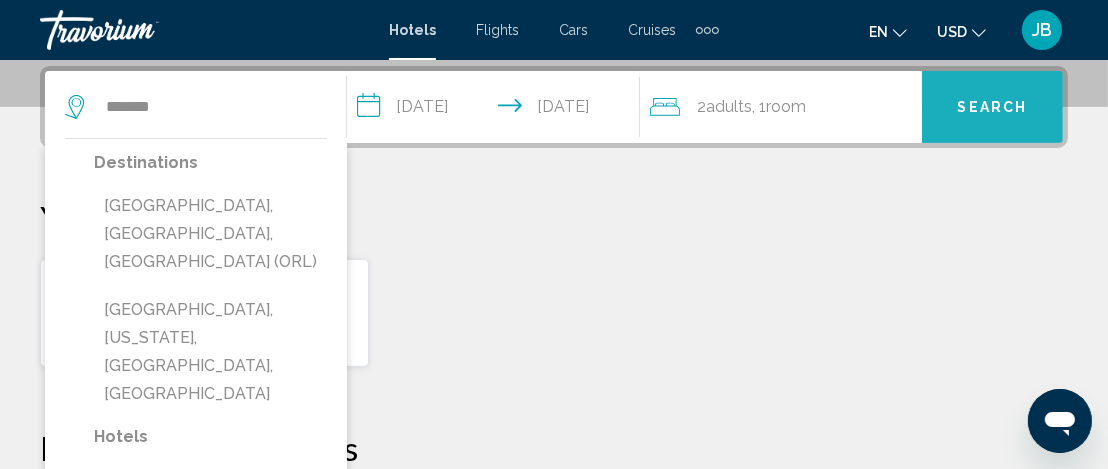 click on "Search" at bounding box center [992, 107] 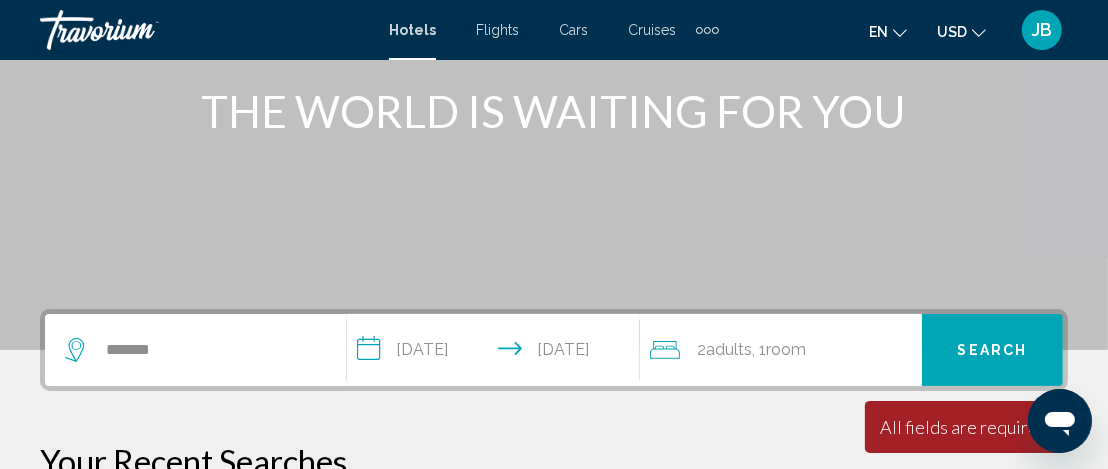 scroll, scrollTop: 293, scrollLeft: 0, axis: vertical 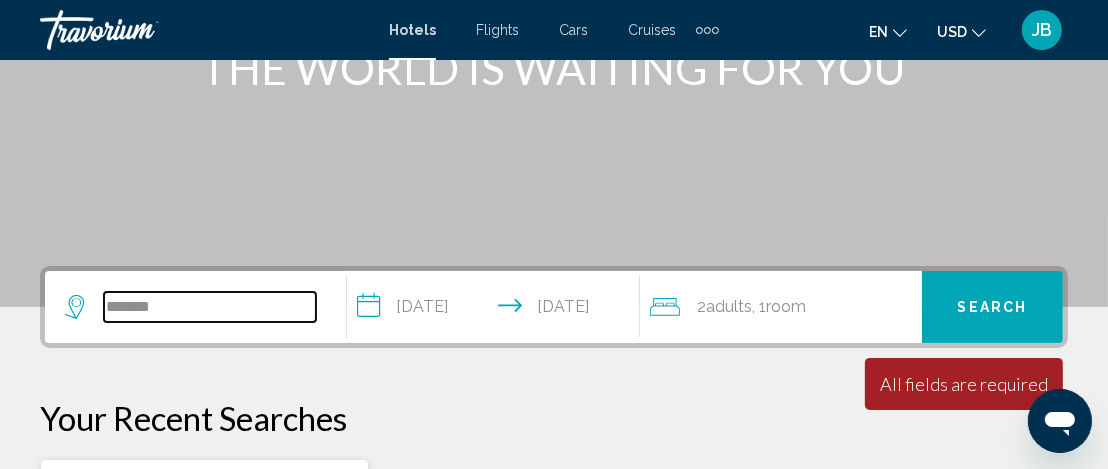 click on "*******" at bounding box center [210, 307] 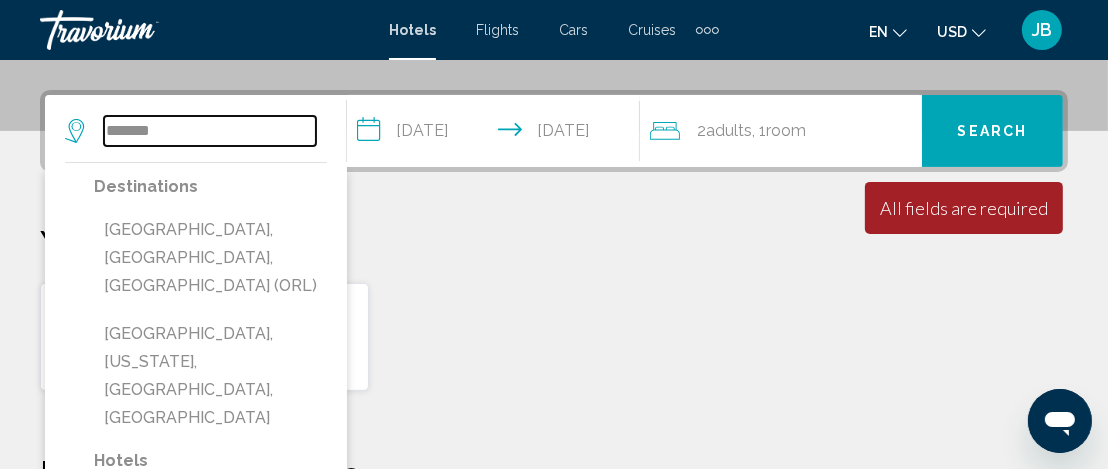 scroll, scrollTop: 493, scrollLeft: 0, axis: vertical 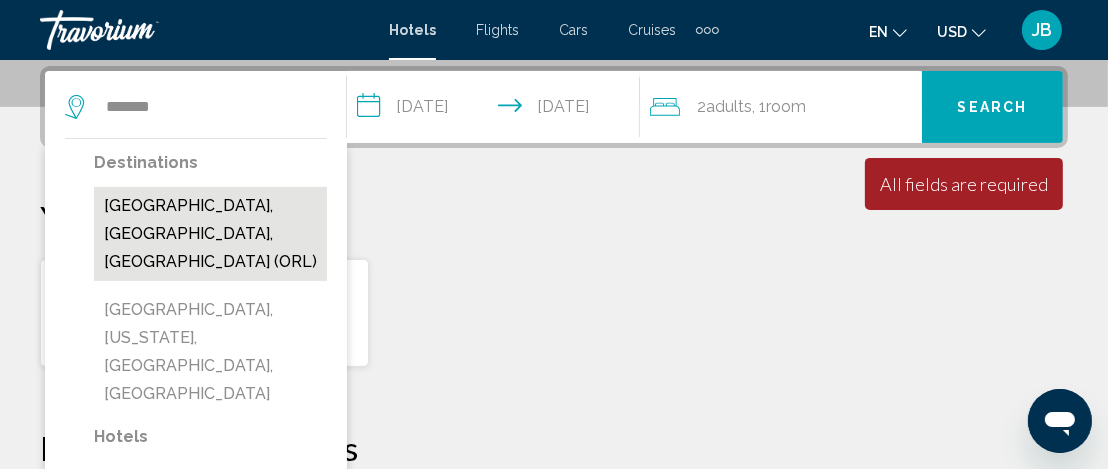 click on "Orlando, FL, United States (ORL)" at bounding box center (210, 234) 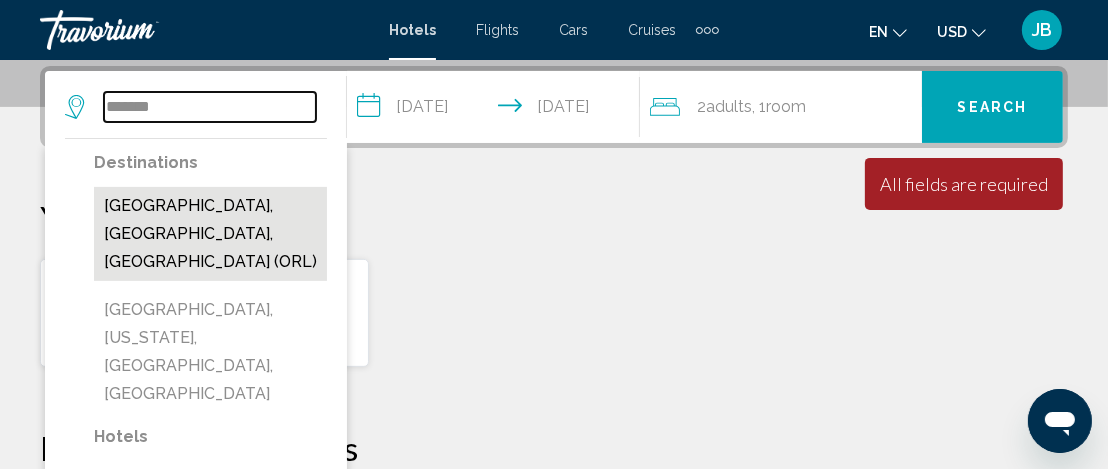 type on "**********" 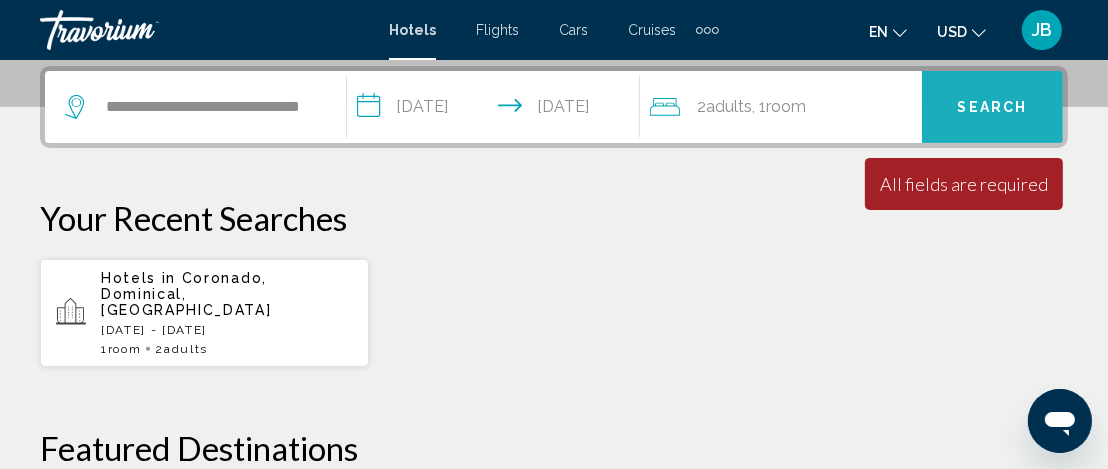 click on "Search" at bounding box center (993, 108) 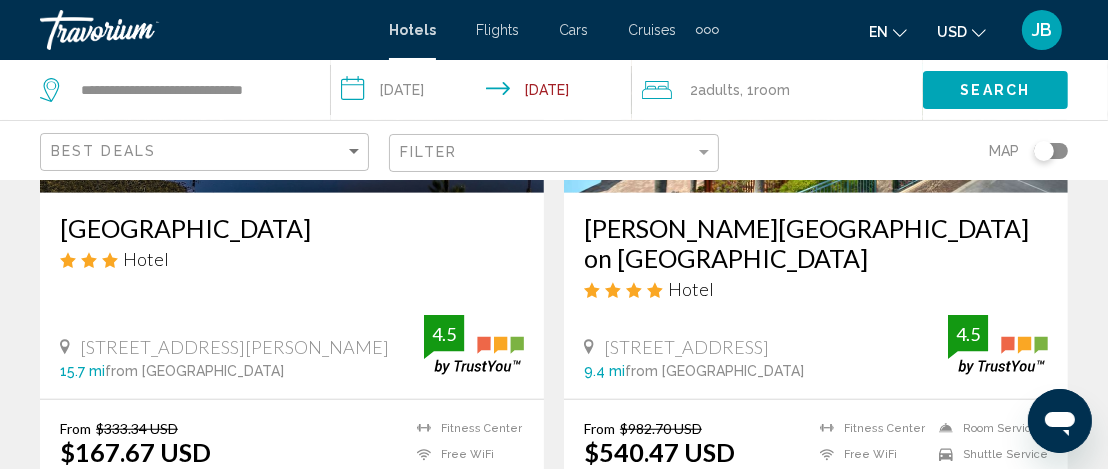 scroll, scrollTop: 1200, scrollLeft: 0, axis: vertical 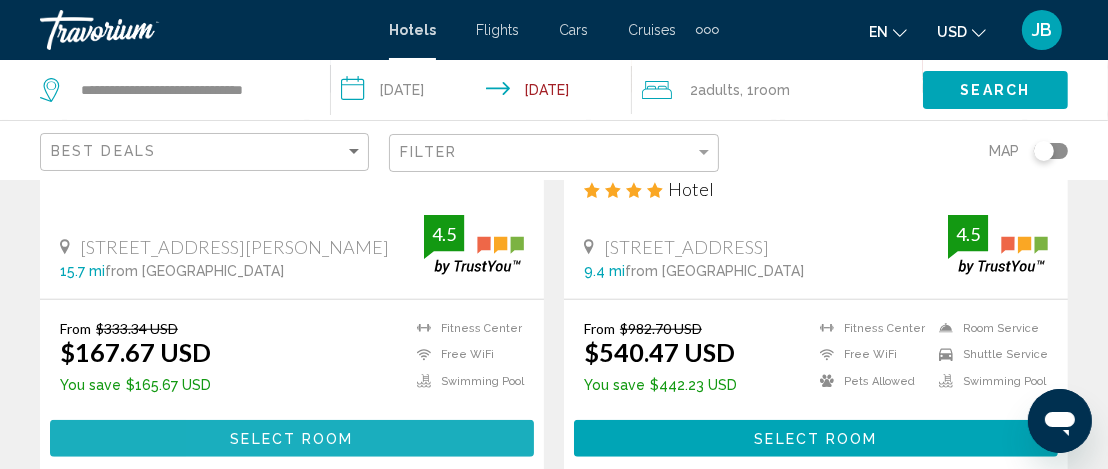 click on "Select Room" at bounding box center (291, 439) 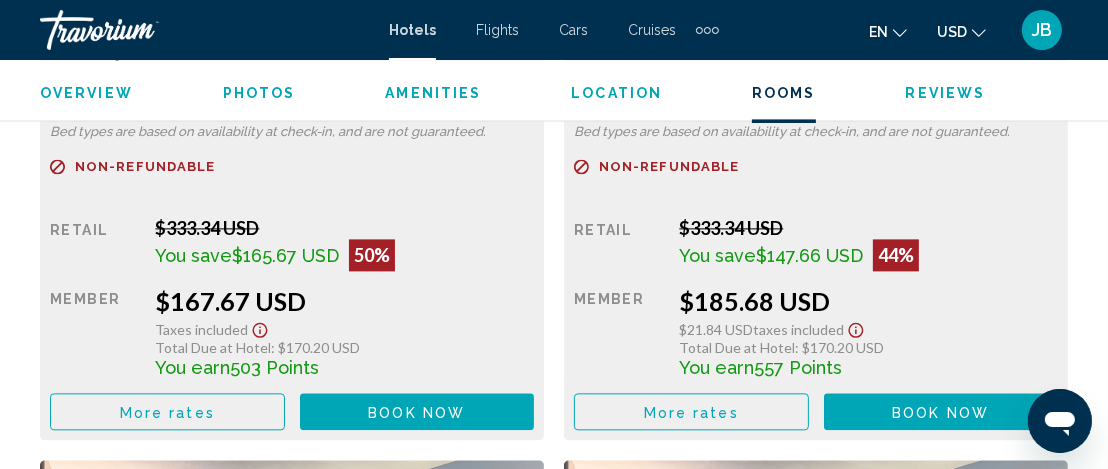scroll, scrollTop: 3400, scrollLeft: 0, axis: vertical 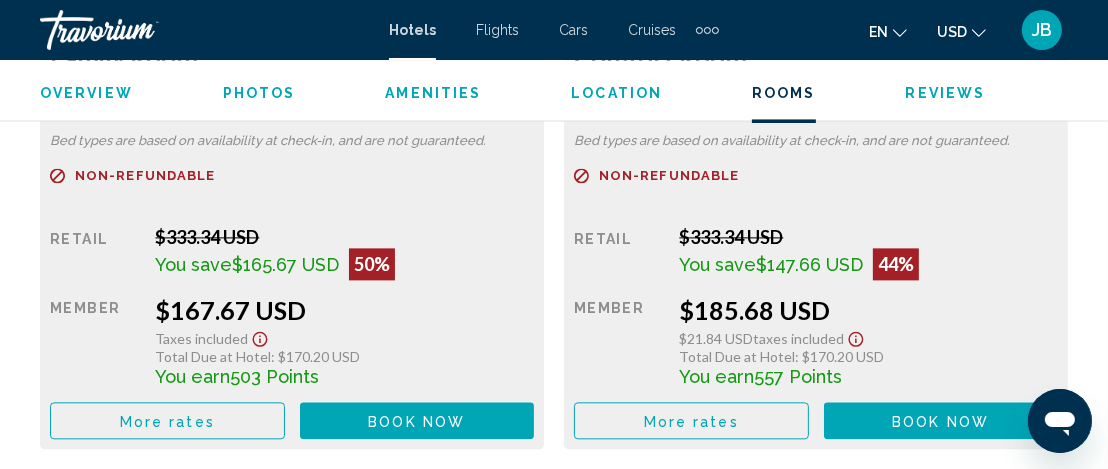 click on "More rates" at bounding box center [167, 421] 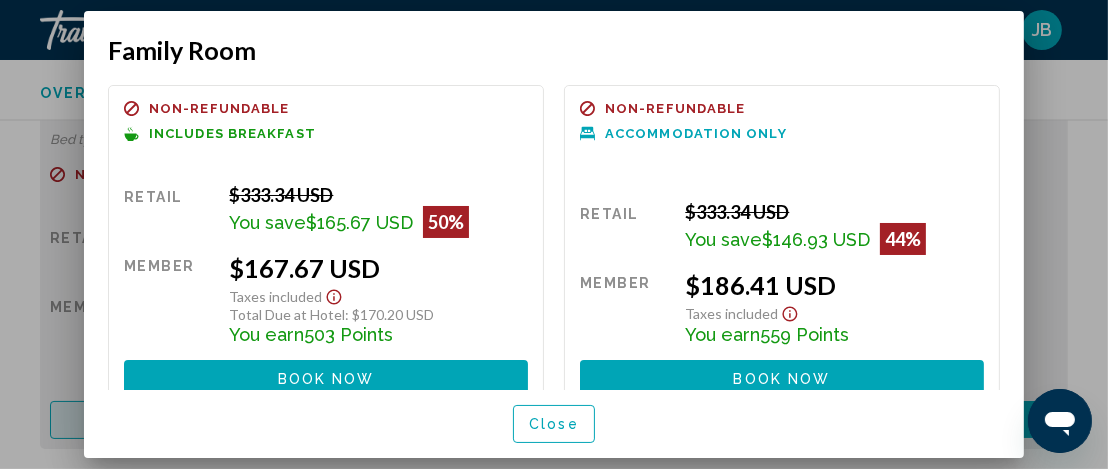 scroll, scrollTop: 0, scrollLeft: 0, axis: both 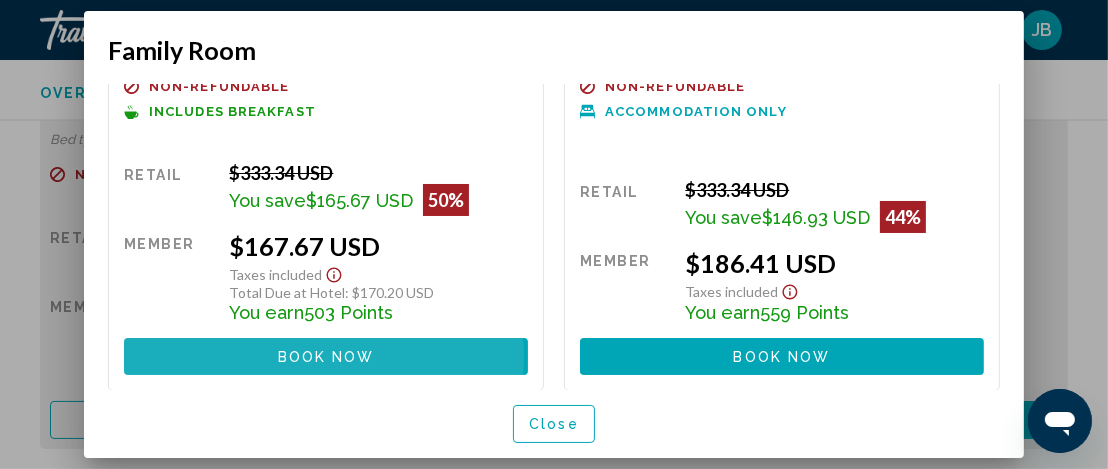 click on "Book now" at bounding box center [326, 357] 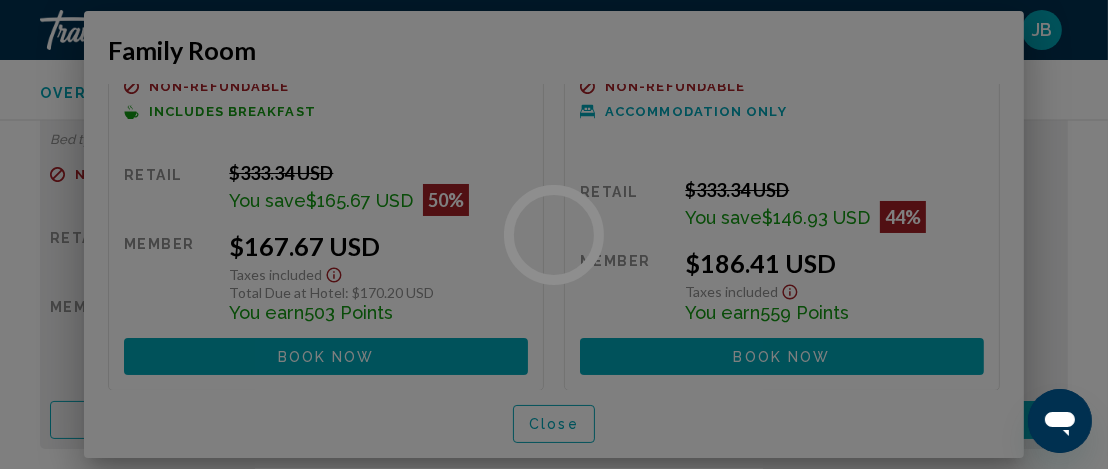 scroll, scrollTop: 3400, scrollLeft: 0, axis: vertical 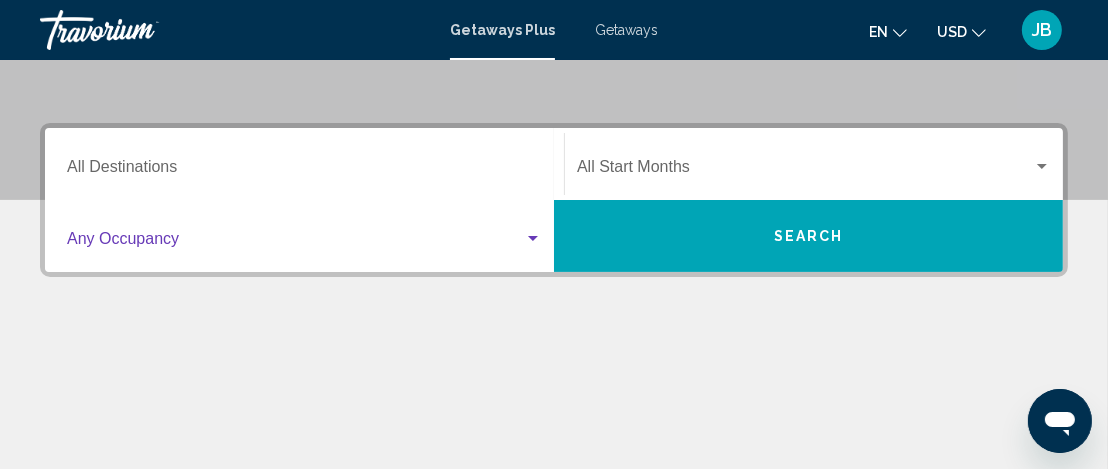 click at bounding box center (533, 238) 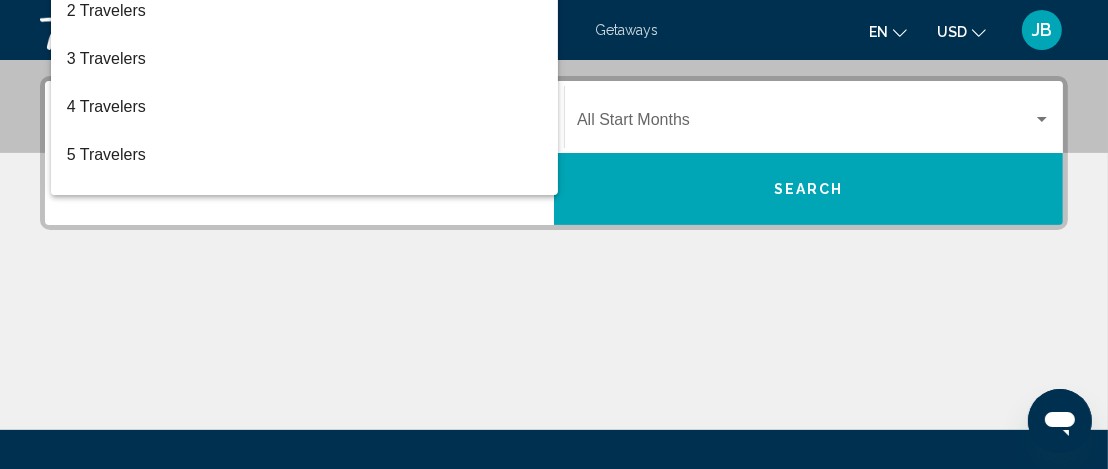 scroll, scrollTop: 457, scrollLeft: 0, axis: vertical 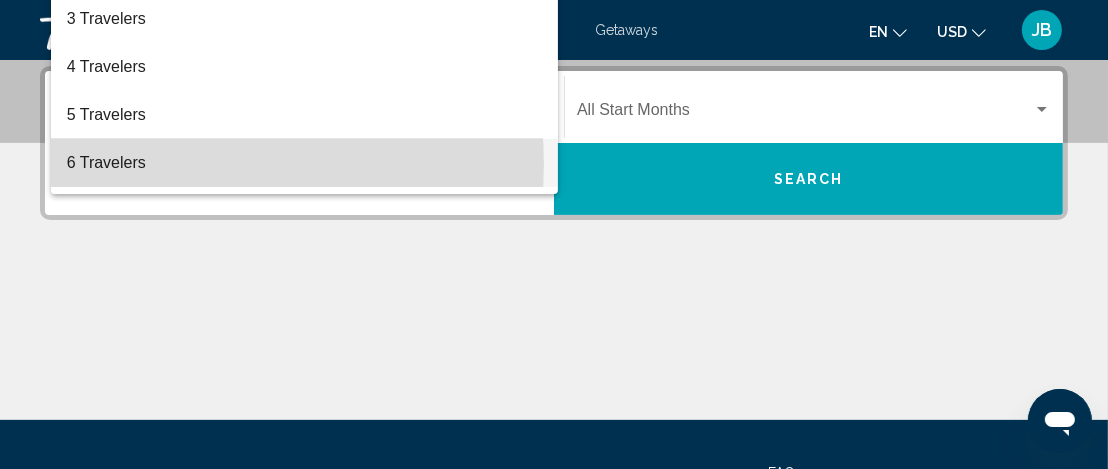 click on "6 Travelers" at bounding box center (304, 163) 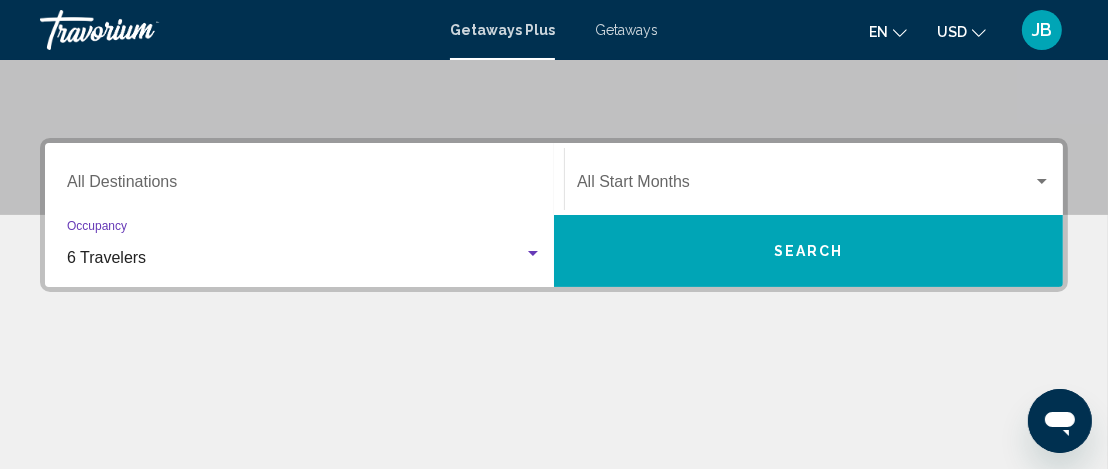 scroll, scrollTop: 357, scrollLeft: 0, axis: vertical 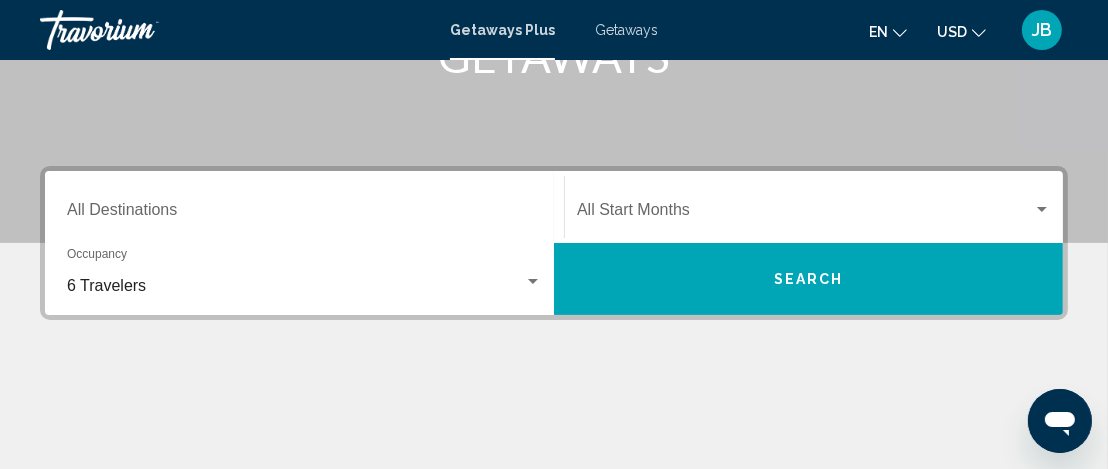 click on "Start Month All Start Months" 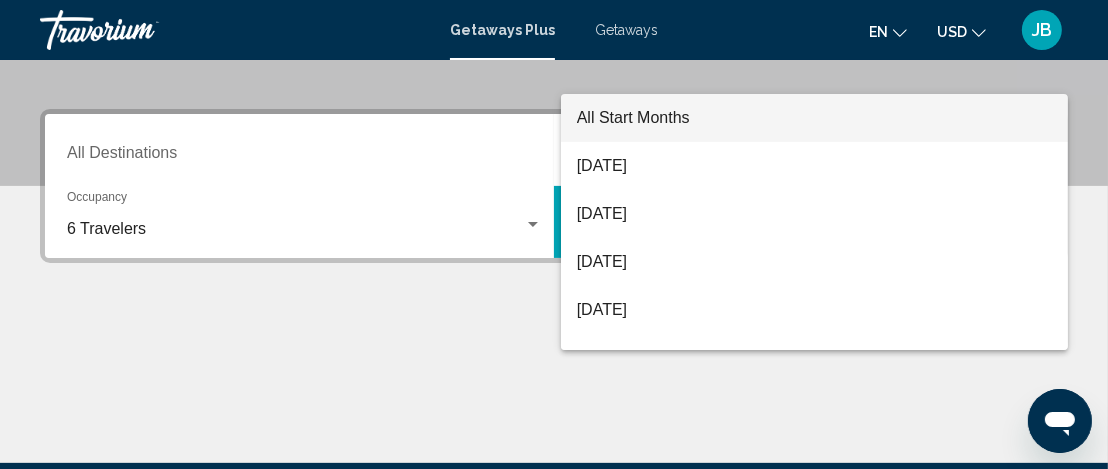 scroll, scrollTop: 457, scrollLeft: 0, axis: vertical 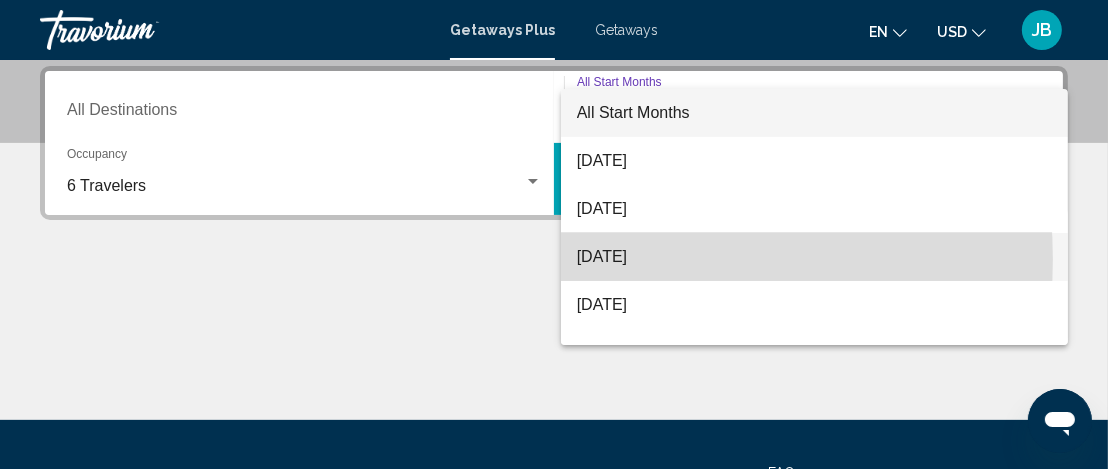 click on "September 2025" at bounding box center (814, 257) 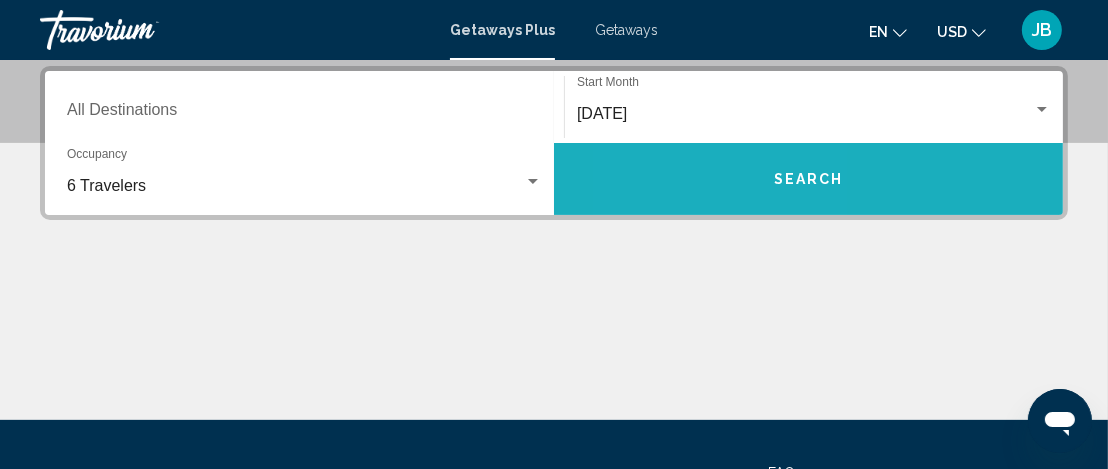 click on "Search" at bounding box center [808, 179] 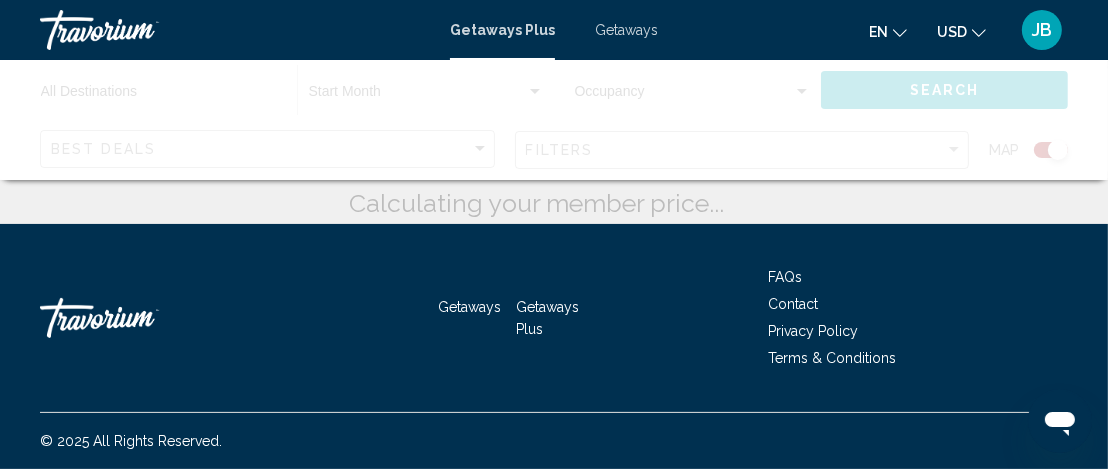scroll, scrollTop: 0, scrollLeft: 0, axis: both 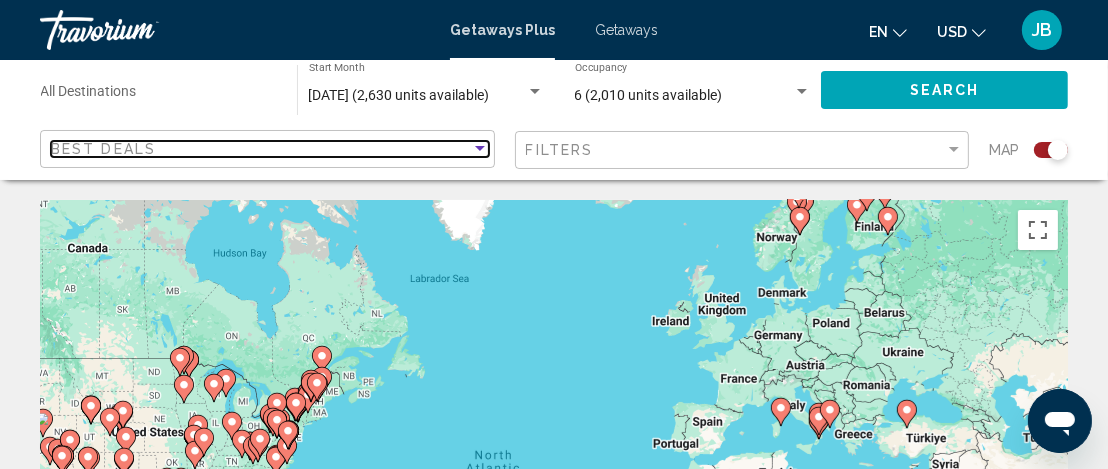 click at bounding box center (480, 148) 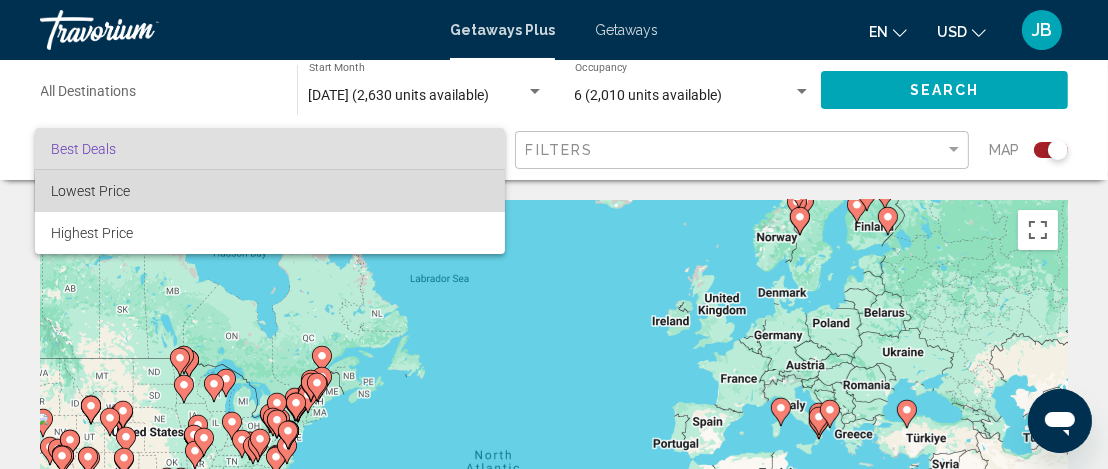 click on "Lowest Price" at bounding box center (270, 191) 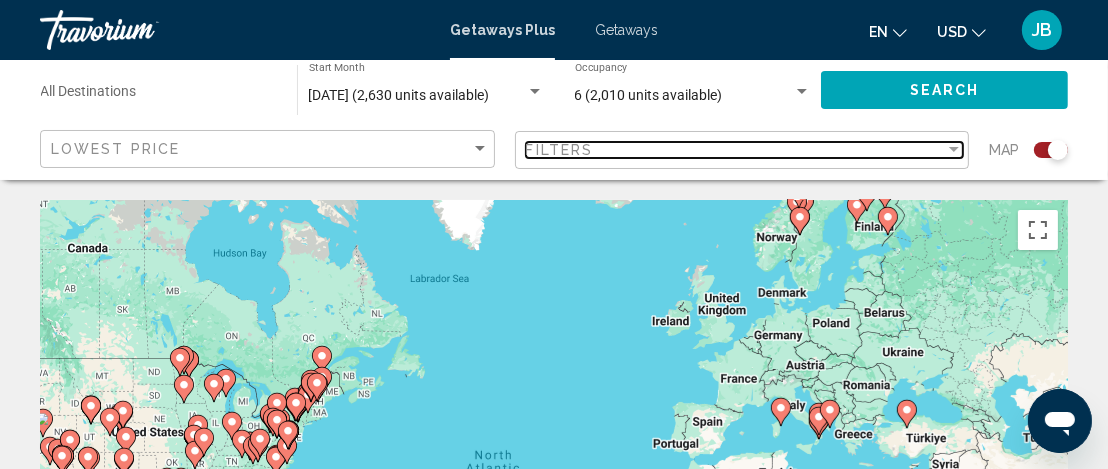 click at bounding box center (954, 149) 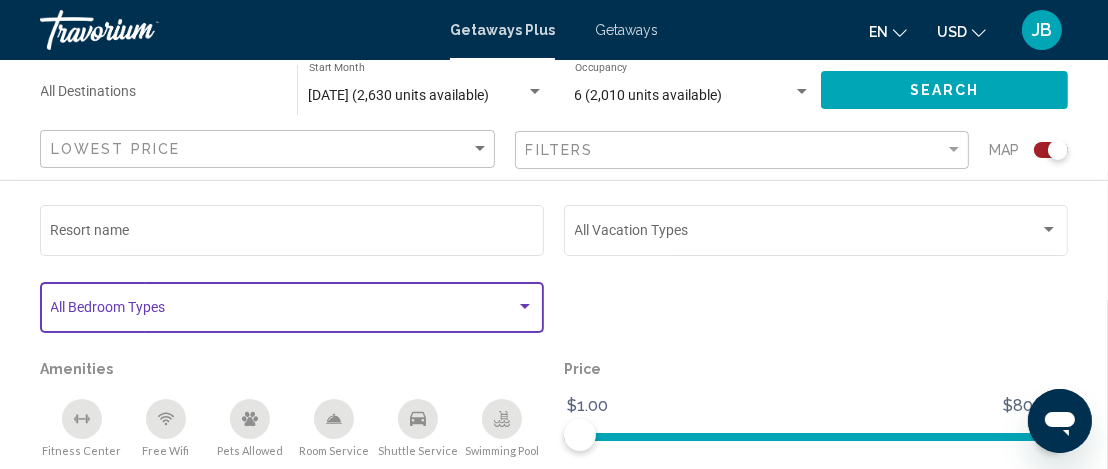 click at bounding box center (283, 311) 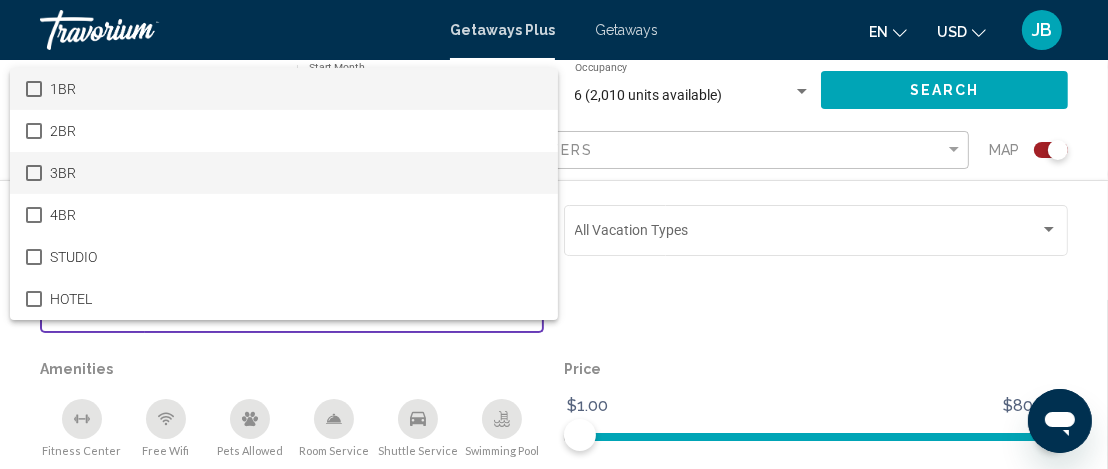 click at bounding box center (34, 173) 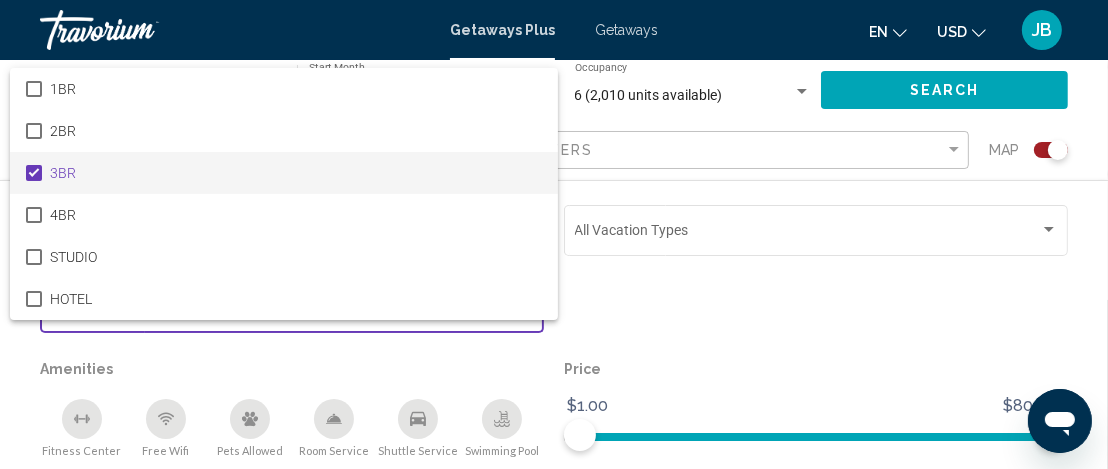 click at bounding box center [554, 234] 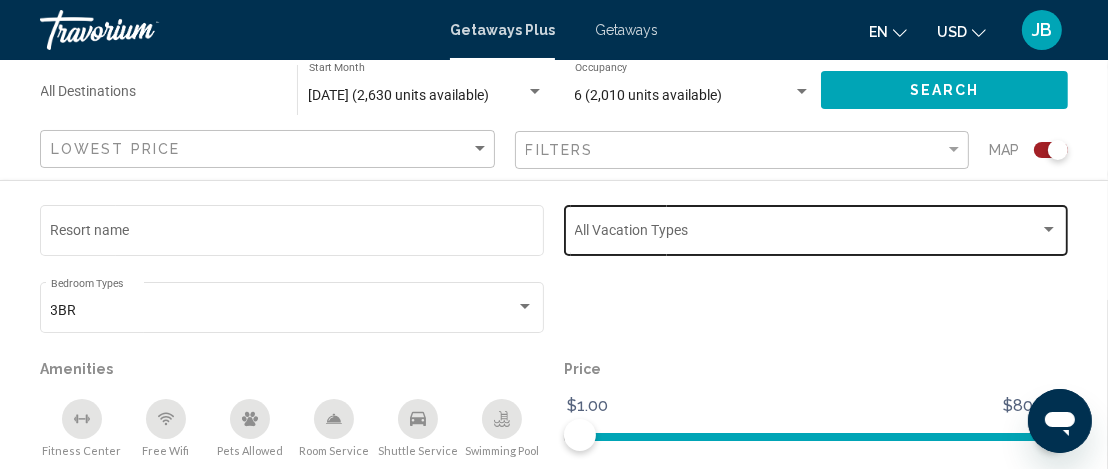 click on "Vacation Types All Vacation Types" 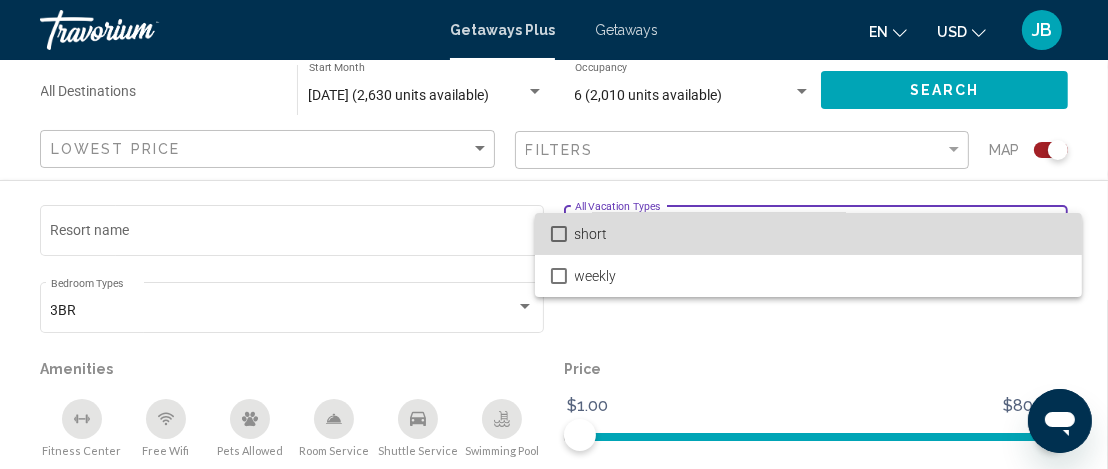click on "short" at bounding box center (820, 234) 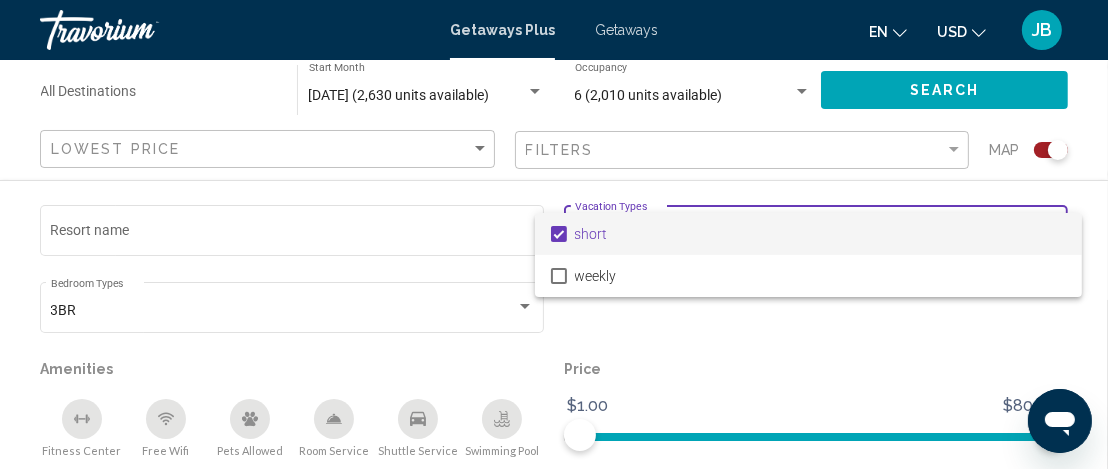 click at bounding box center (554, 234) 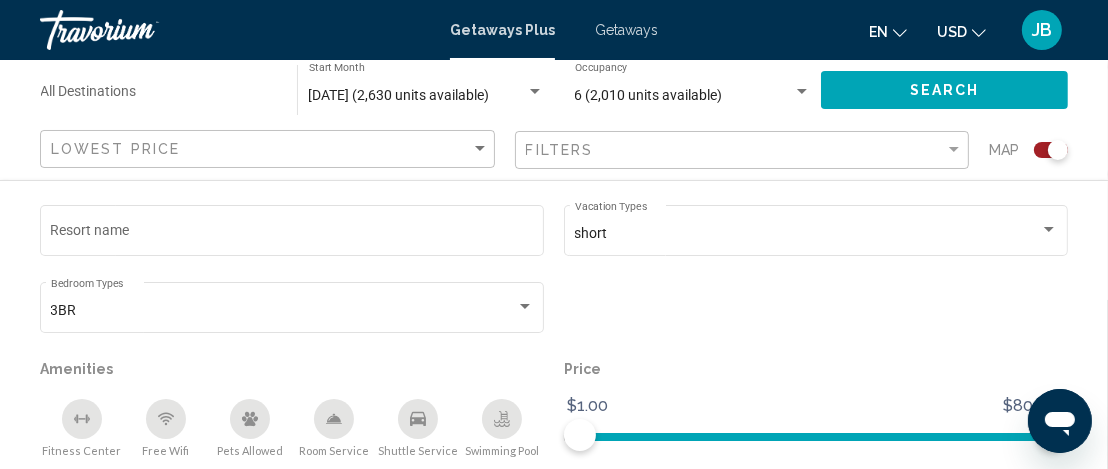 scroll, scrollTop: 800, scrollLeft: 0, axis: vertical 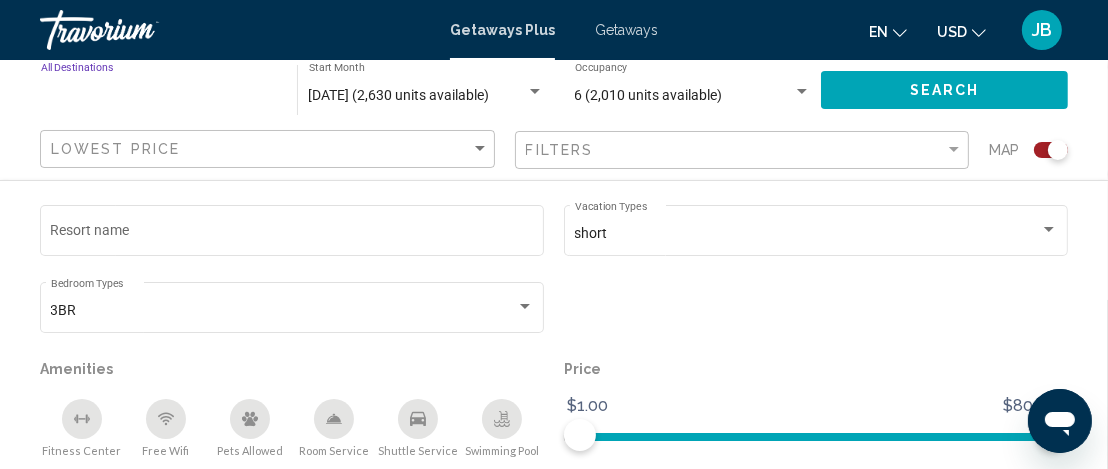 click on "Destination All Destinations" at bounding box center (159, 96) 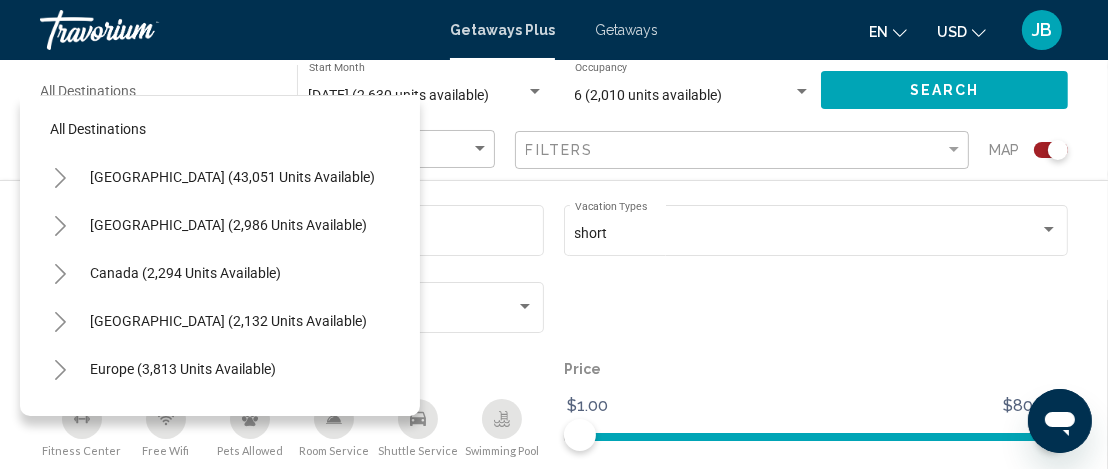 scroll, scrollTop: 0, scrollLeft: 0, axis: both 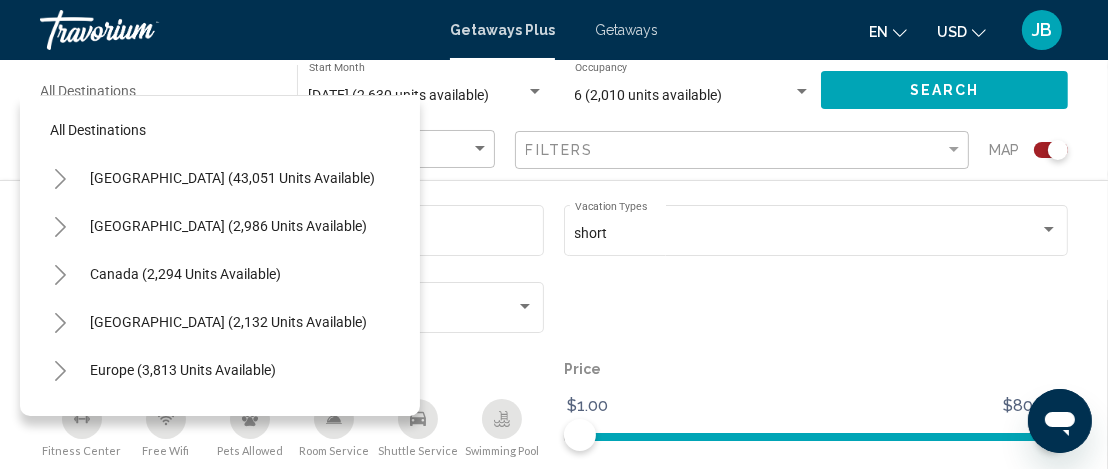 click on "Destination All Destinations" 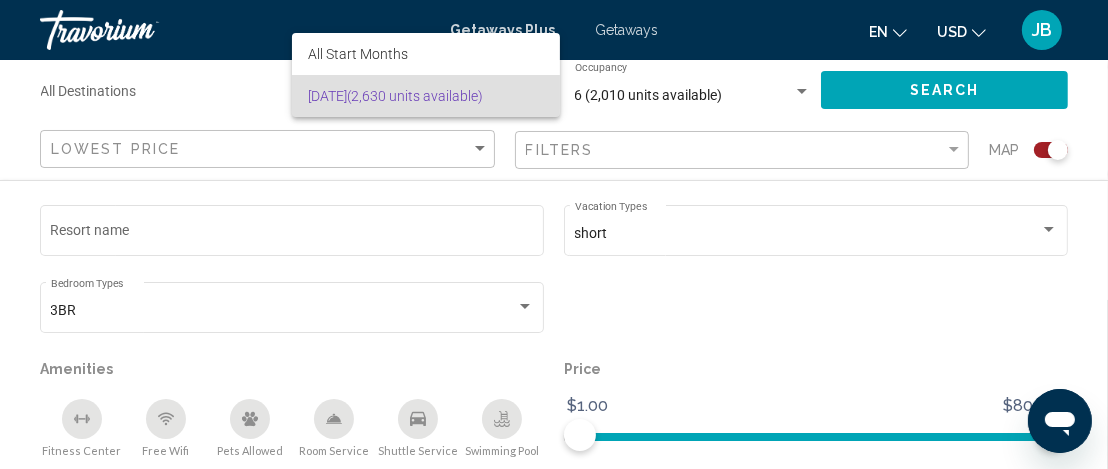 click at bounding box center [554, 234] 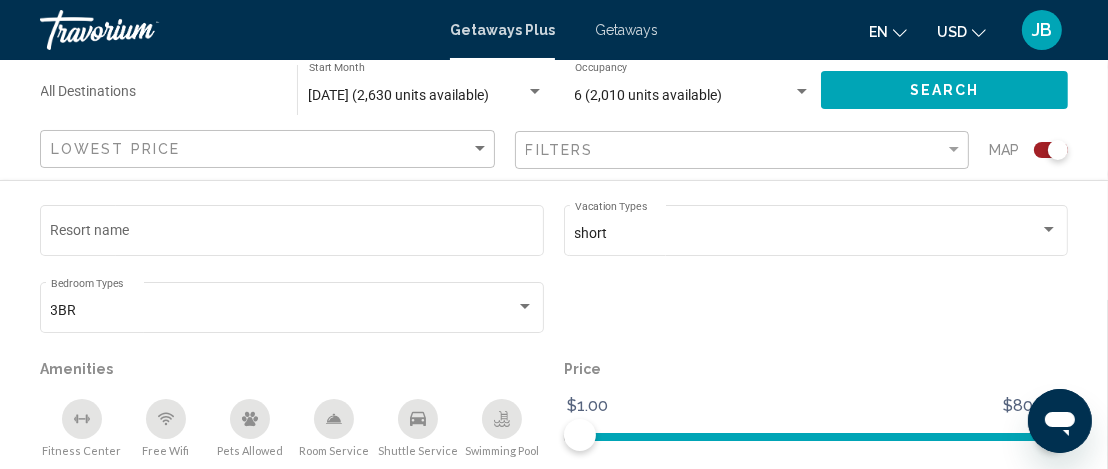click on "Destination All Destinations" 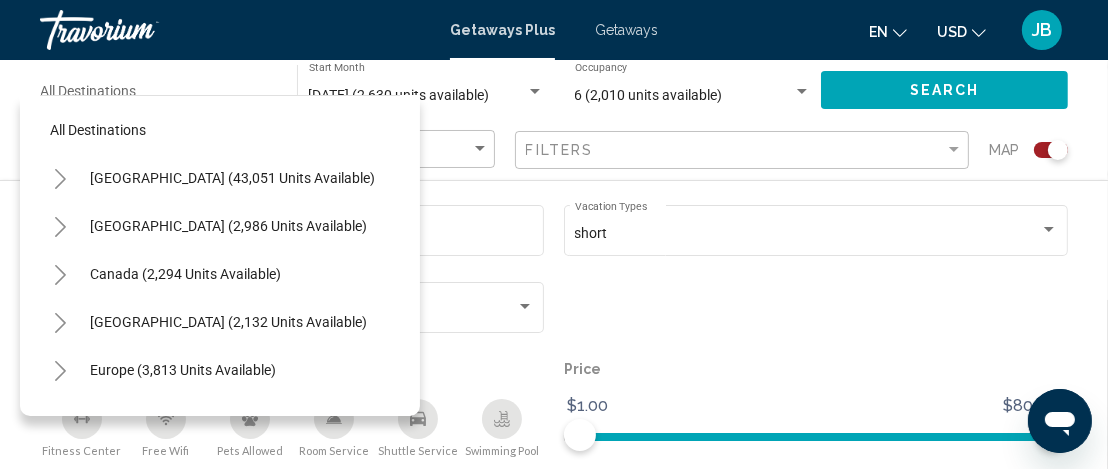 click at bounding box center (140, 30) 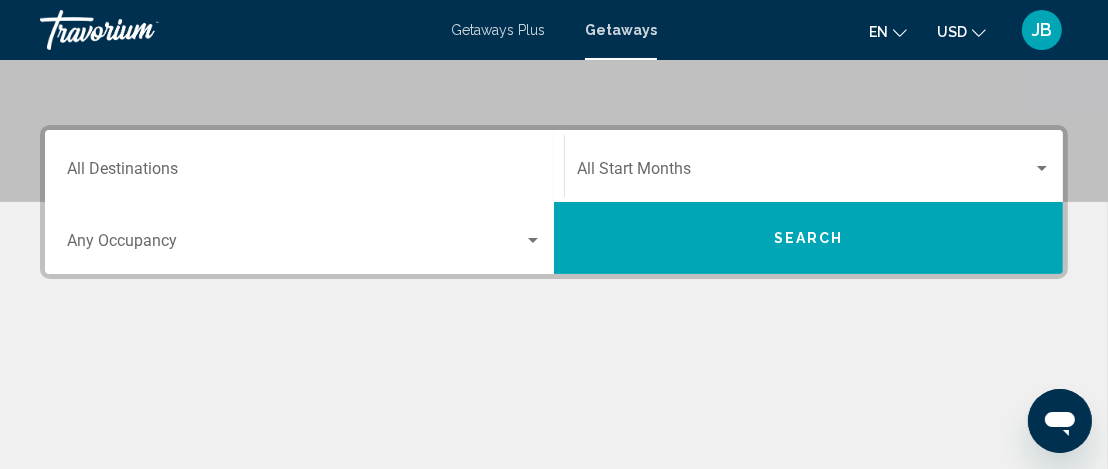 scroll, scrollTop: 400, scrollLeft: 0, axis: vertical 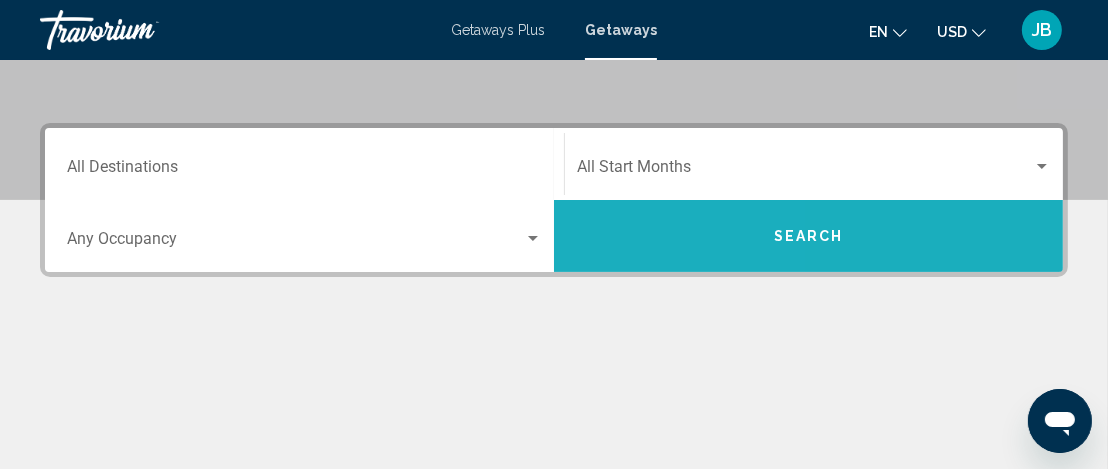 click on "Search" at bounding box center [808, 236] 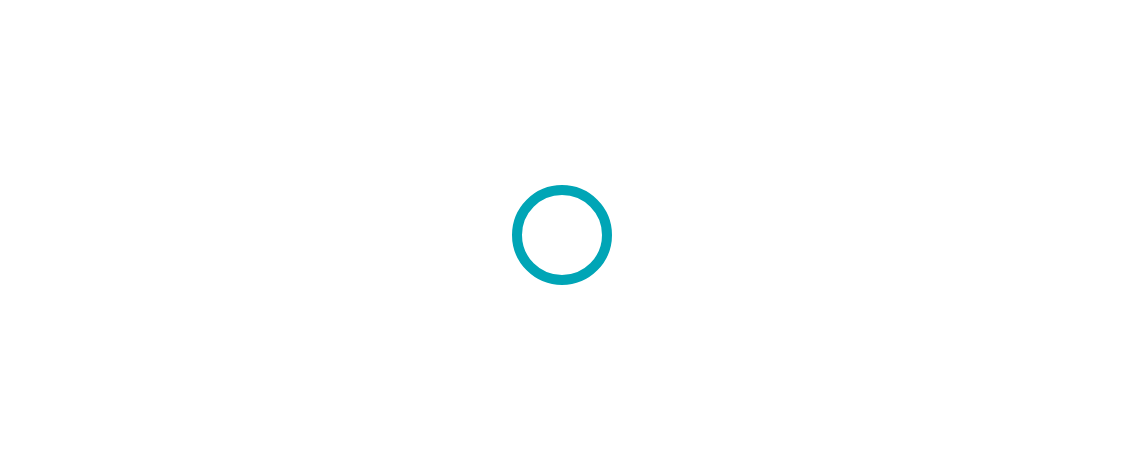 scroll, scrollTop: 0, scrollLeft: 0, axis: both 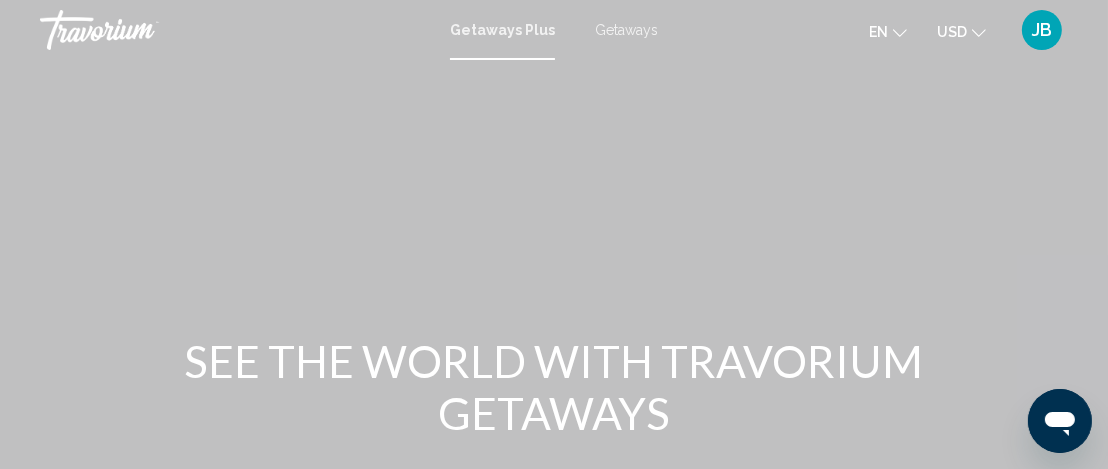 click on "USD" 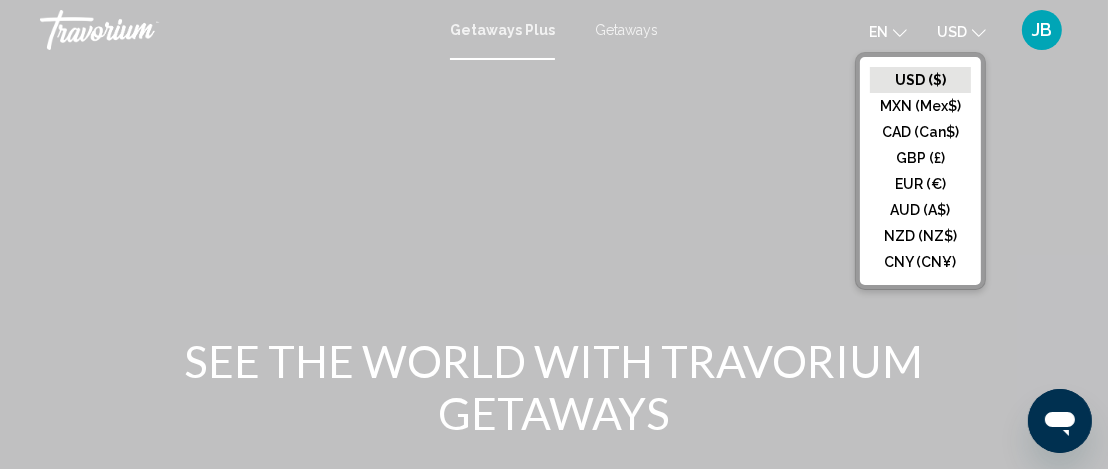 click on "USD ($)" 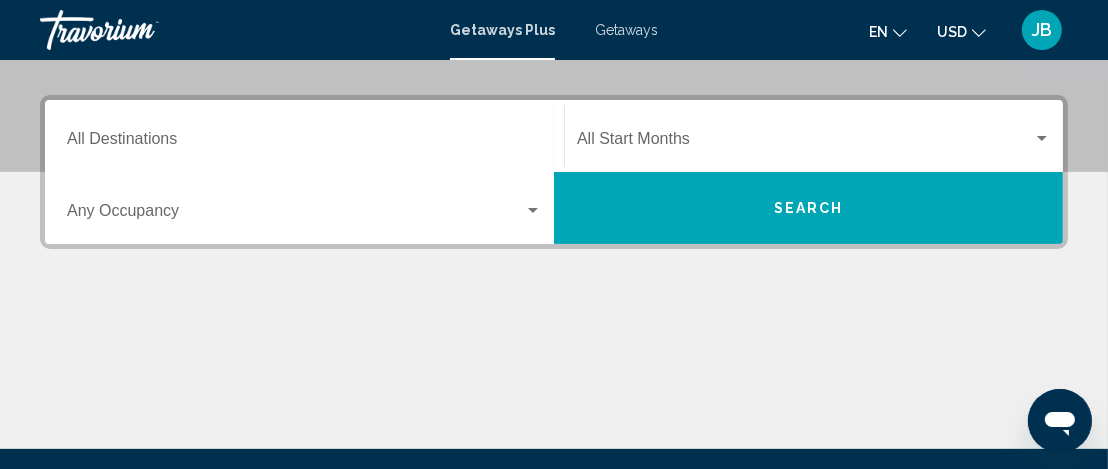 scroll, scrollTop: 400, scrollLeft: 0, axis: vertical 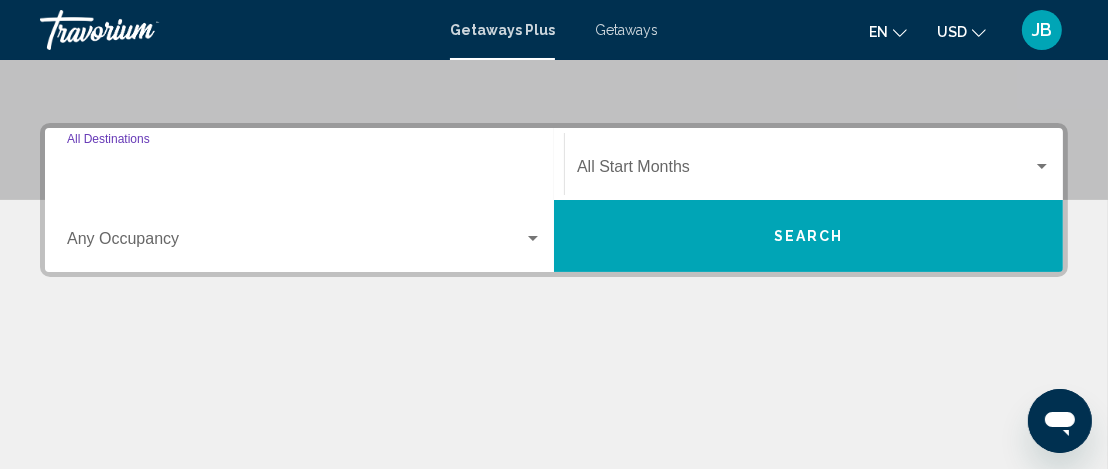 click on "Destination All Destinations" at bounding box center [304, 171] 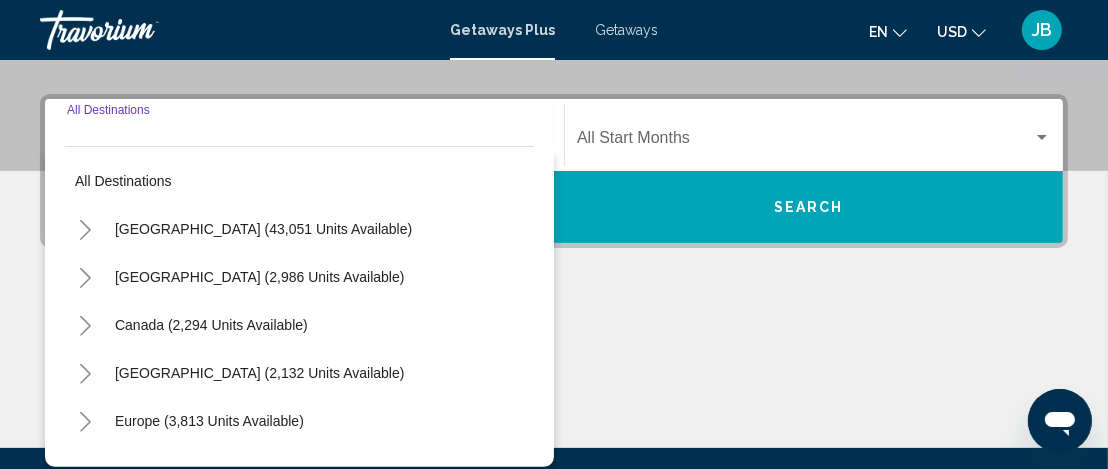 scroll, scrollTop: 457, scrollLeft: 0, axis: vertical 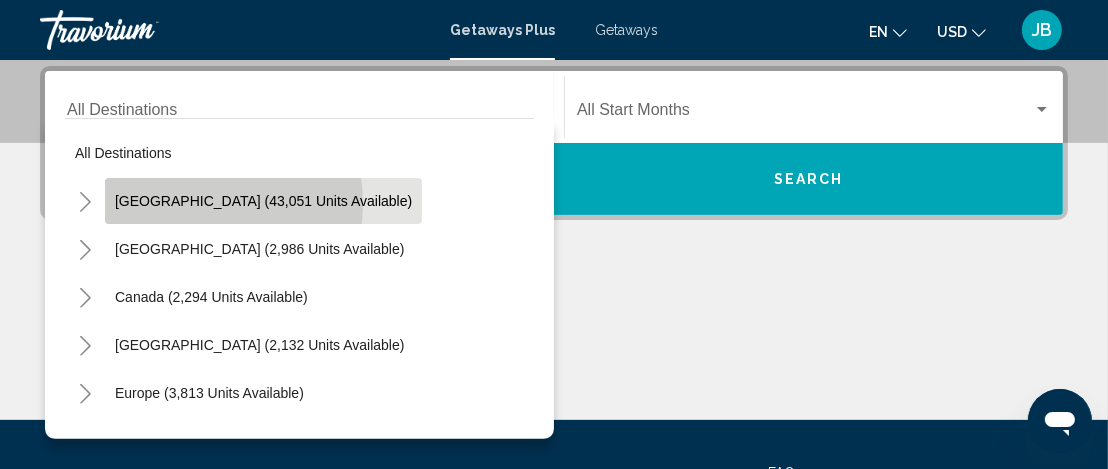 click on "[GEOGRAPHIC_DATA] (43,051 units available)" 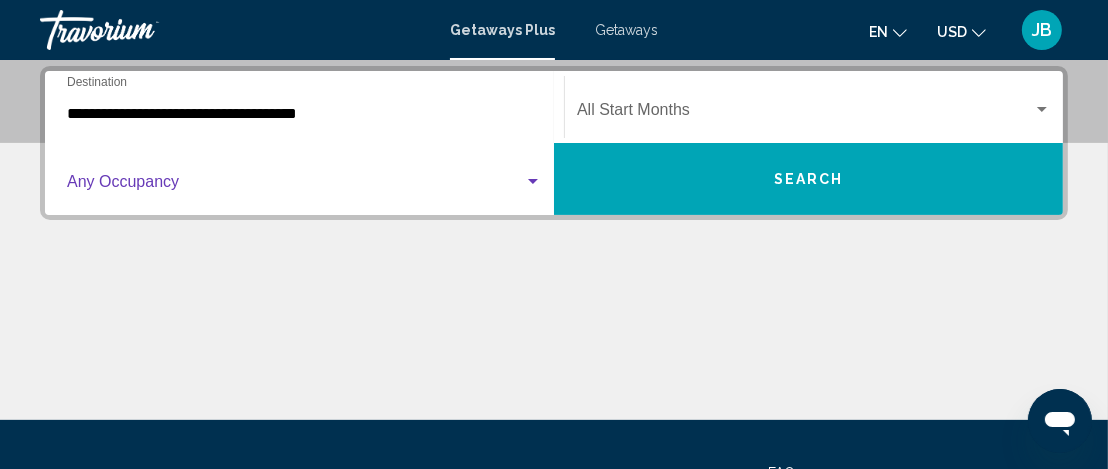 click at bounding box center (295, 186) 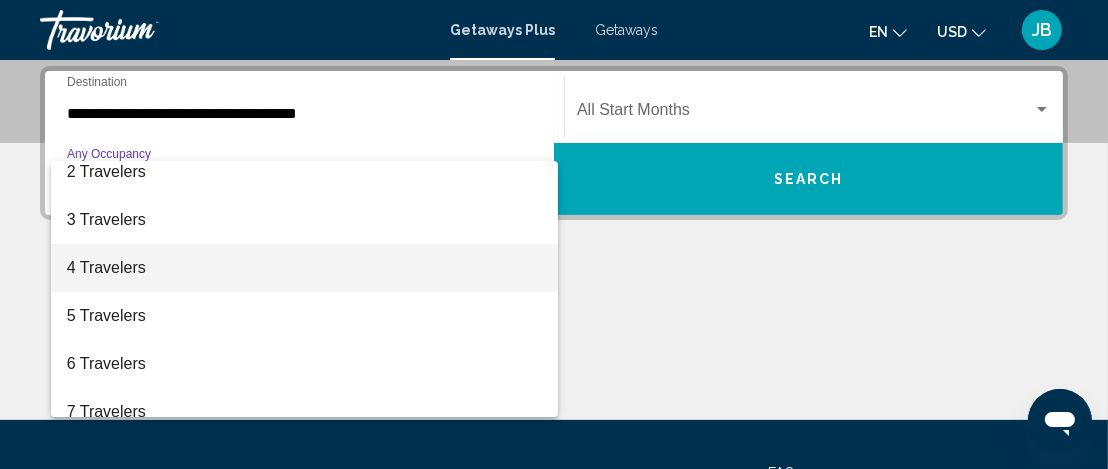 scroll, scrollTop: 100, scrollLeft: 0, axis: vertical 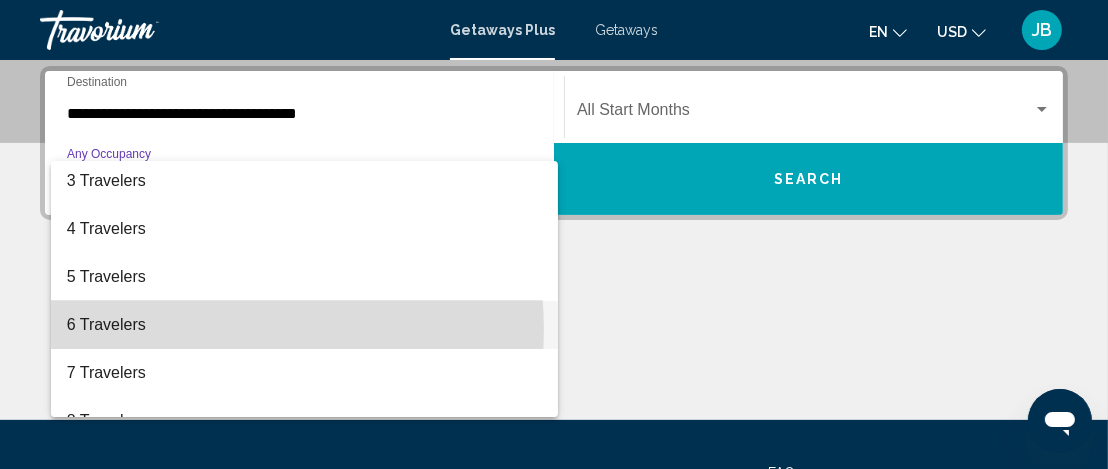 click on "6 Travelers" at bounding box center [304, 325] 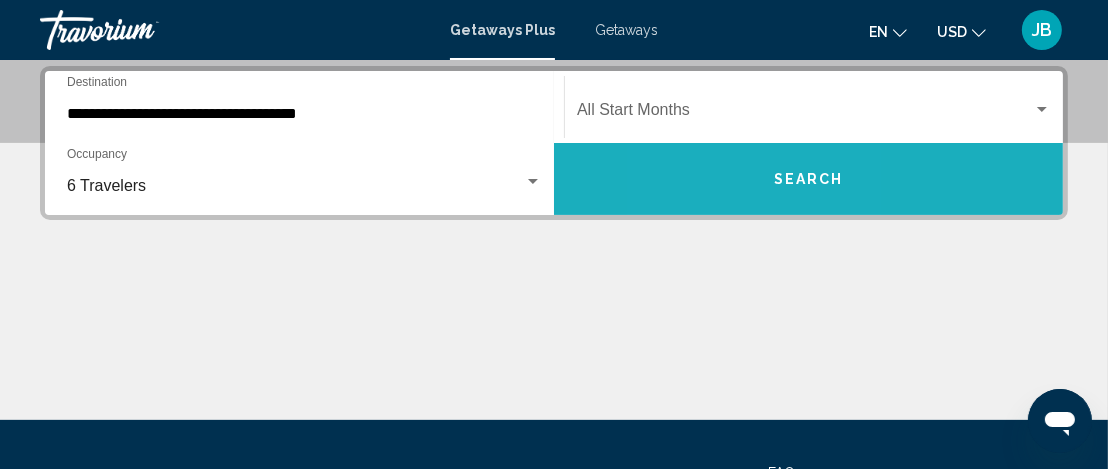 click on "Search" at bounding box center [808, 179] 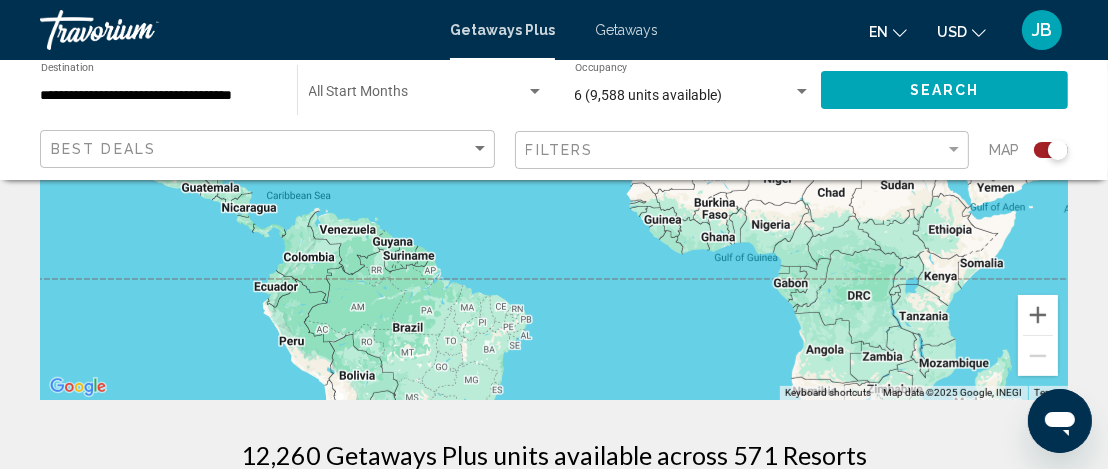 scroll, scrollTop: 300, scrollLeft: 0, axis: vertical 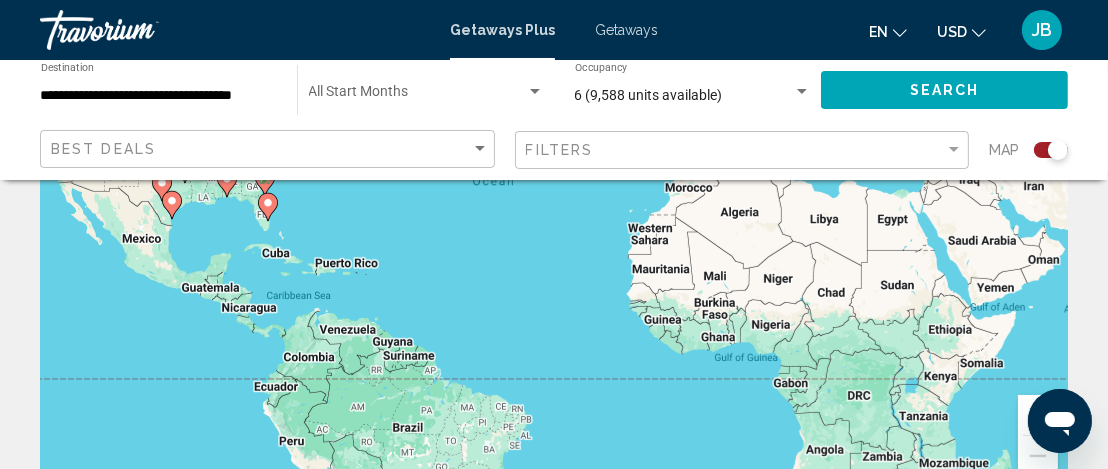 click 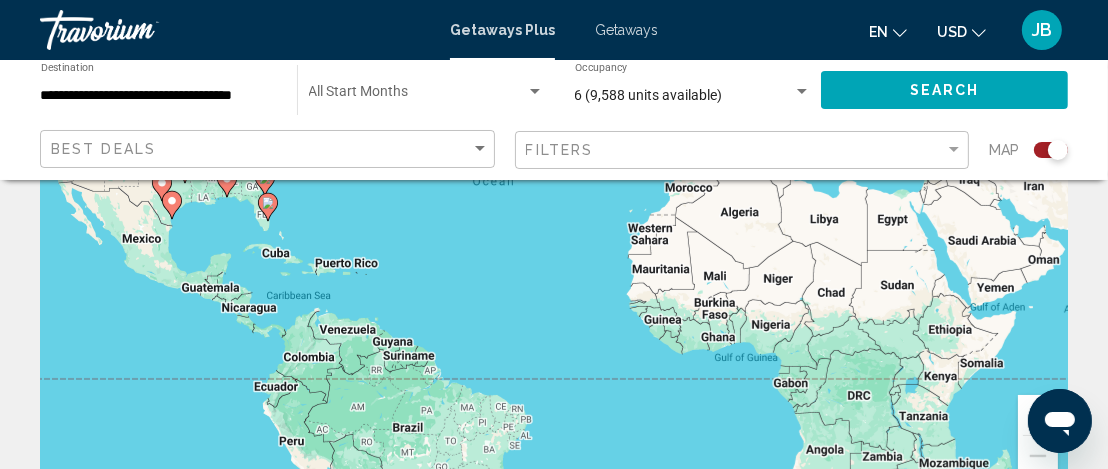 click 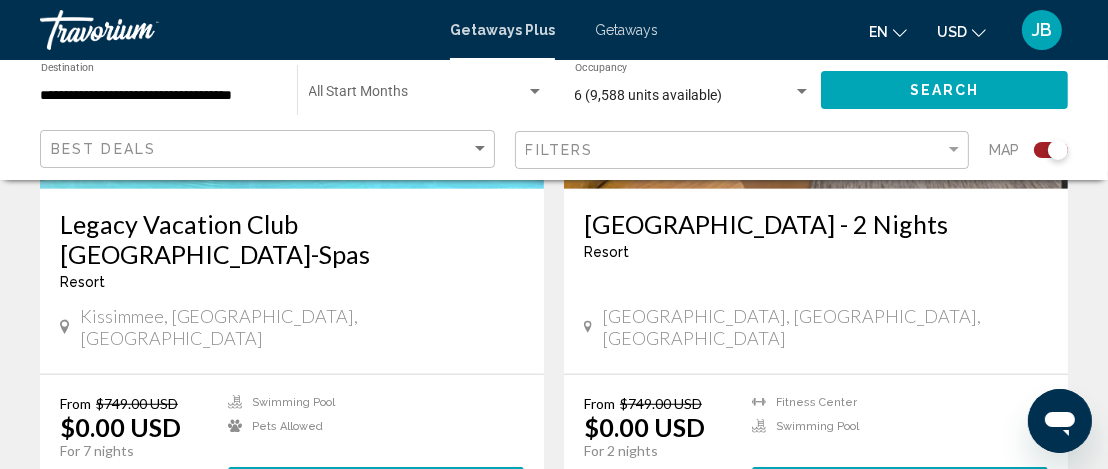 scroll, scrollTop: 1000, scrollLeft: 0, axis: vertical 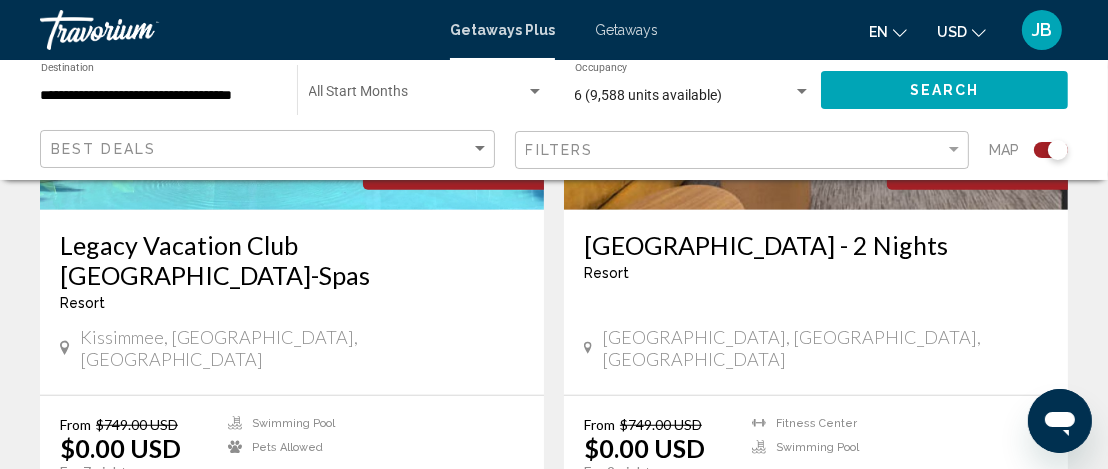 click on "View Resort" at bounding box center [322, 507] 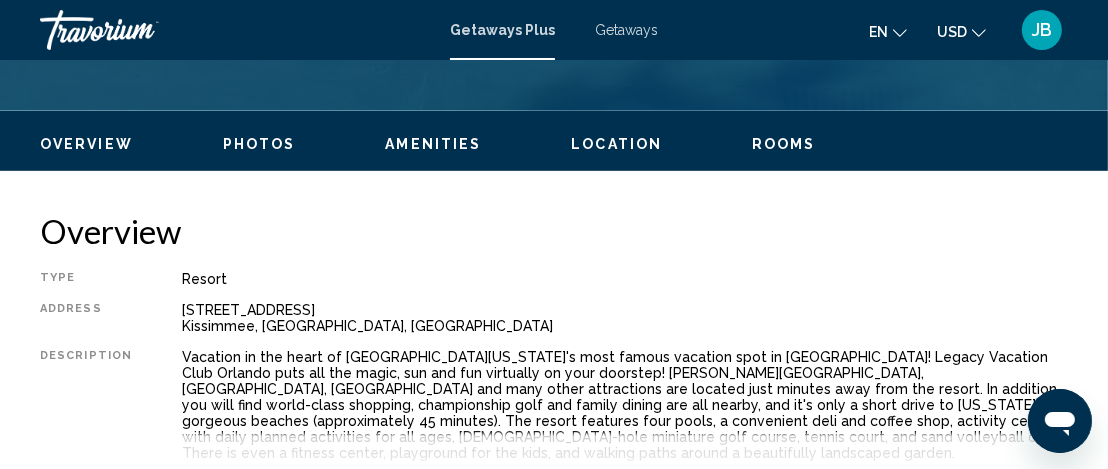 scroll, scrollTop: 900, scrollLeft: 0, axis: vertical 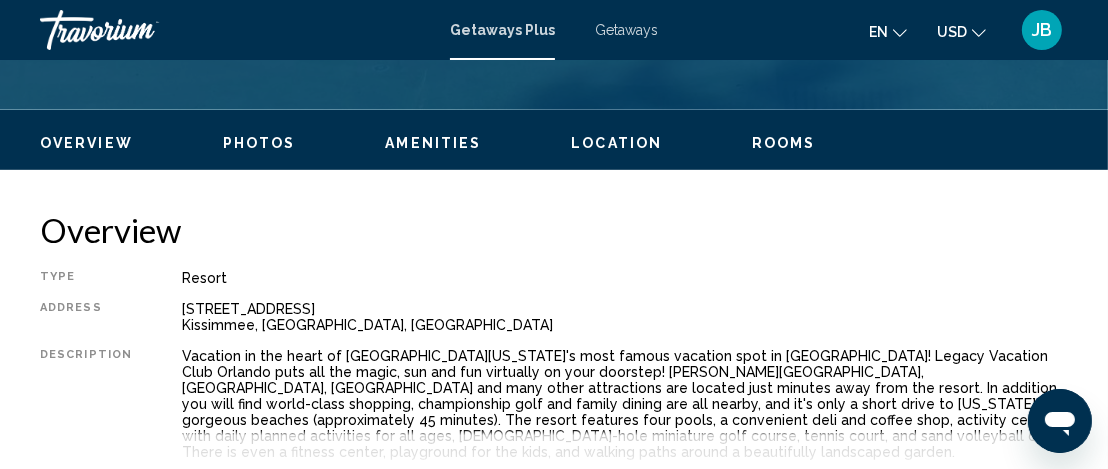 click on "Rooms" at bounding box center (784, 143) 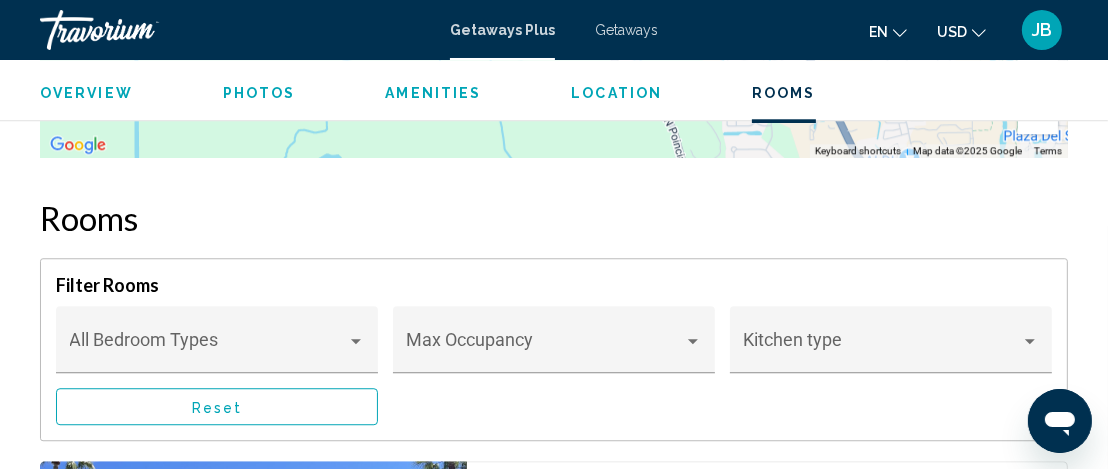 scroll, scrollTop: 4153, scrollLeft: 0, axis: vertical 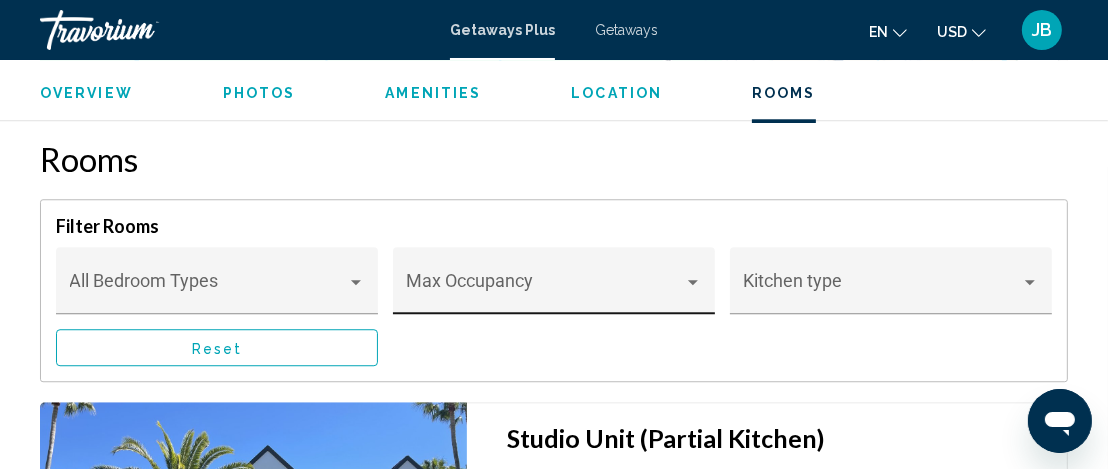 click at bounding box center [545, 290] 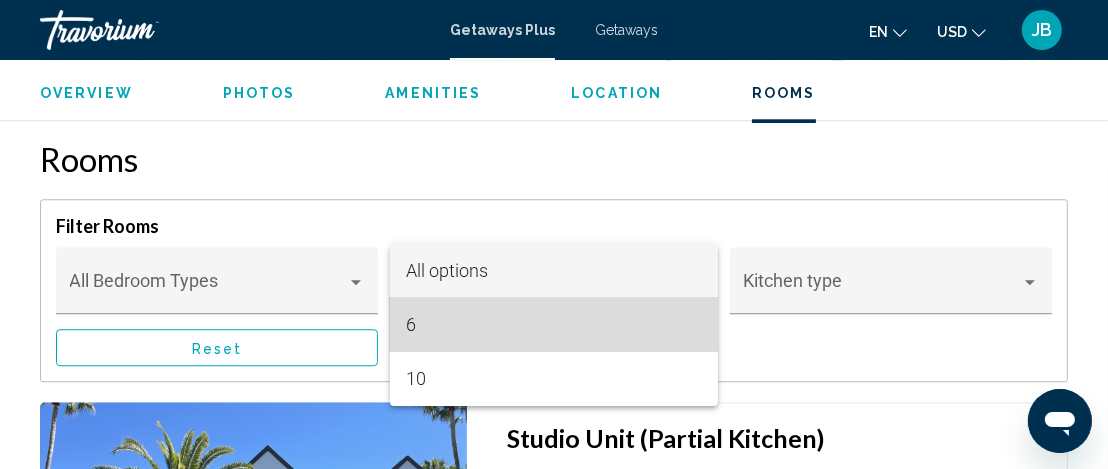 click on "6" at bounding box center (553, 325) 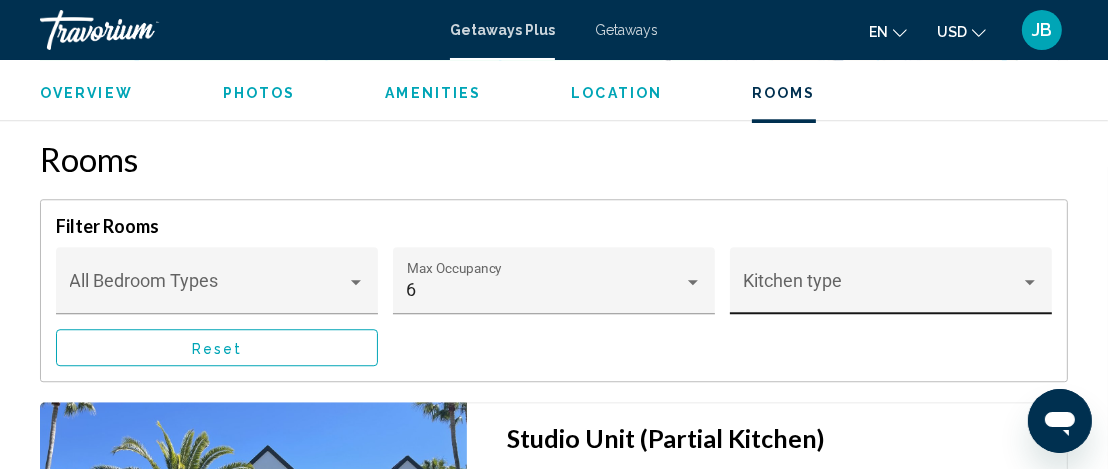 click on "Kitchen type" at bounding box center (891, 287) 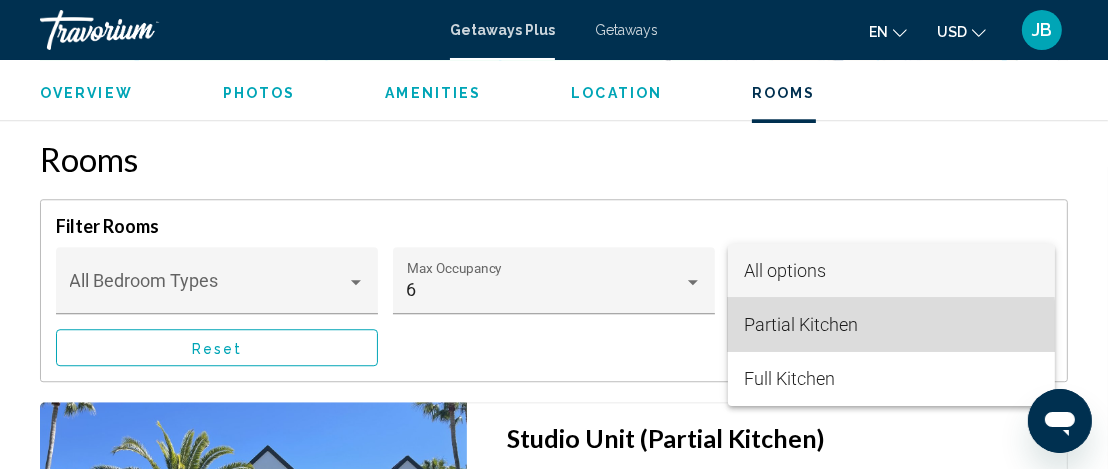 click on "Partial Kitchen" at bounding box center [801, 324] 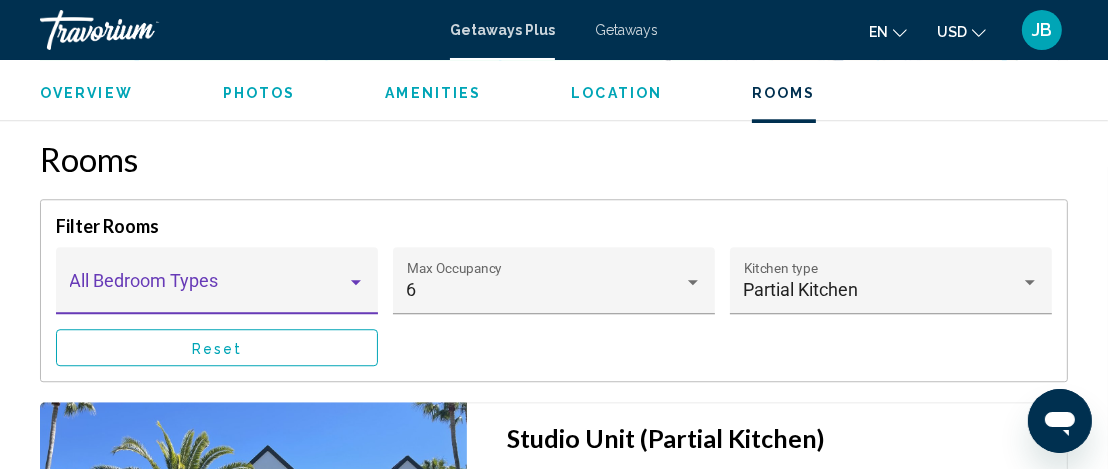 click at bounding box center [208, 290] 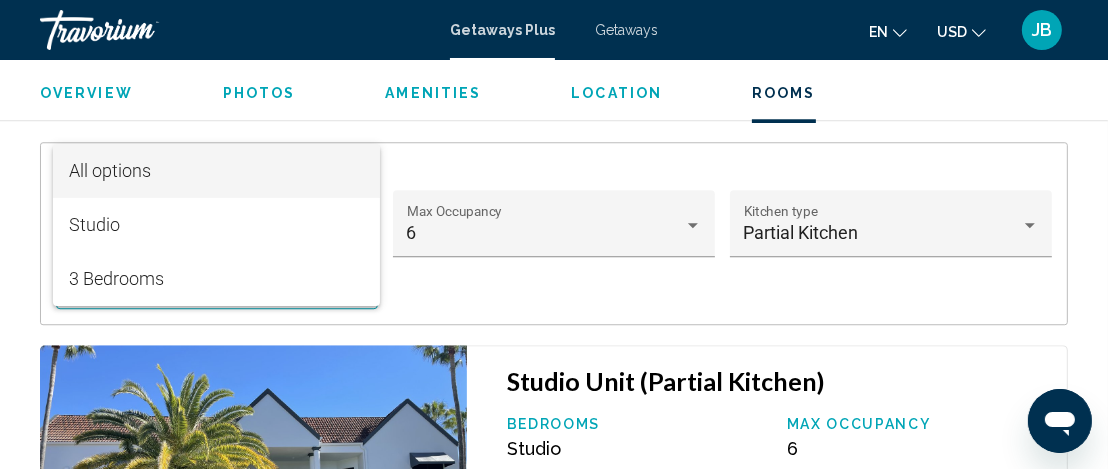 scroll, scrollTop: 4253, scrollLeft: 0, axis: vertical 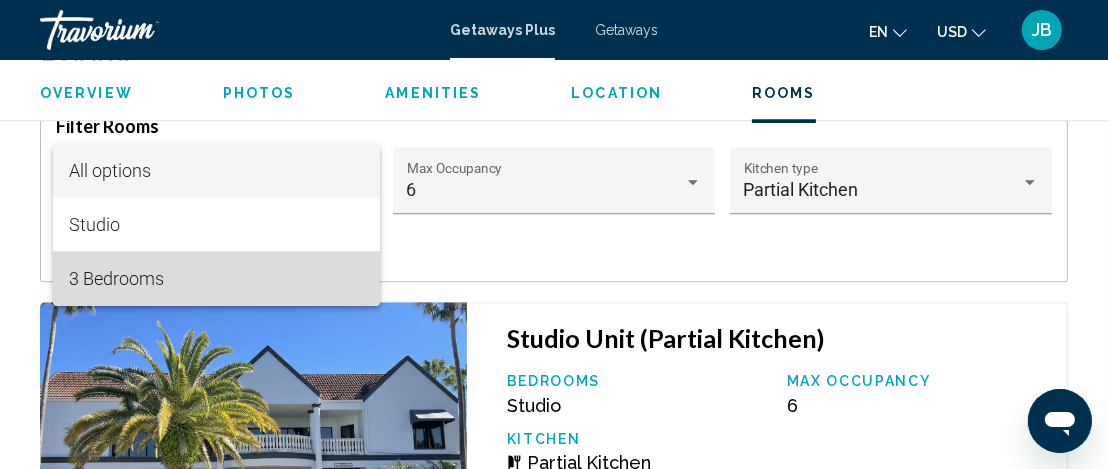 click on "3 Bedrooms" at bounding box center (216, 279) 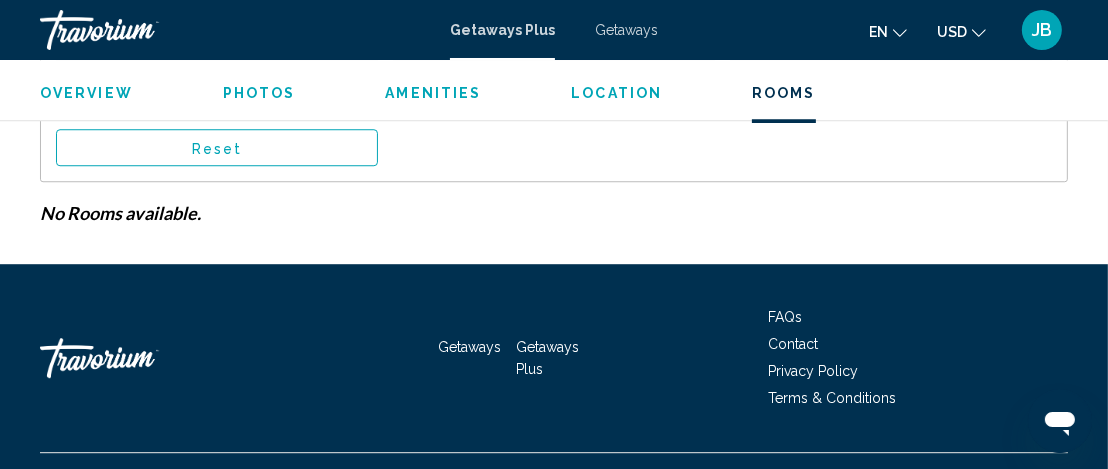 scroll, scrollTop: 4253, scrollLeft: 0, axis: vertical 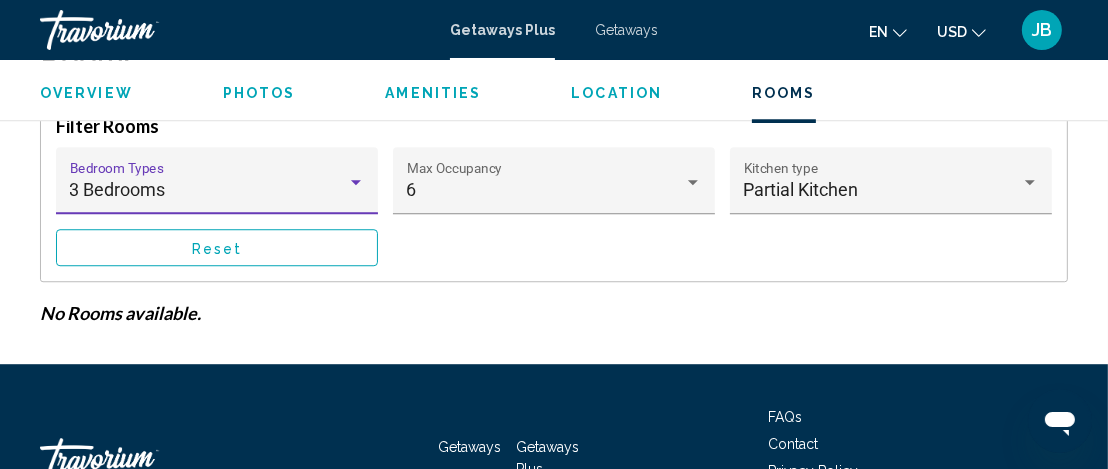 click at bounding box center [356, 182] 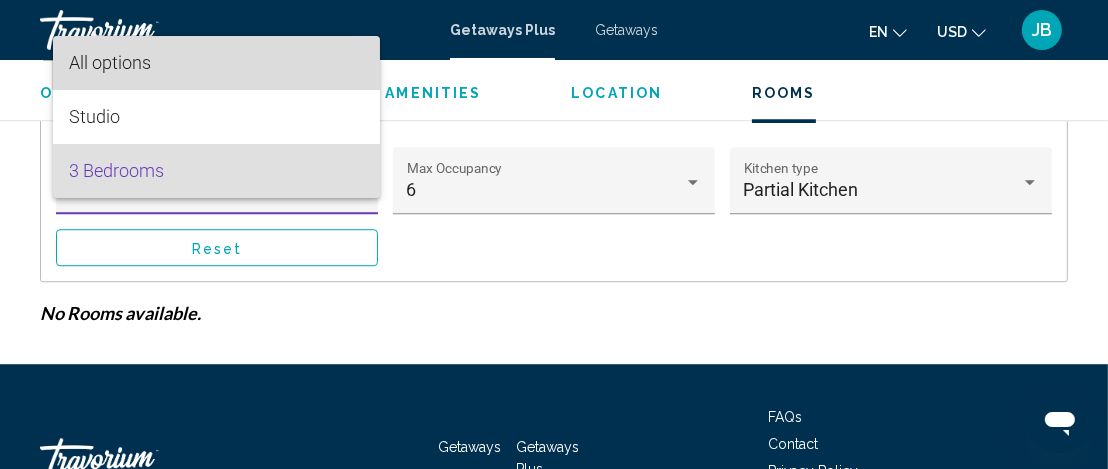 click on "All options" at bounding box center (110, 62) 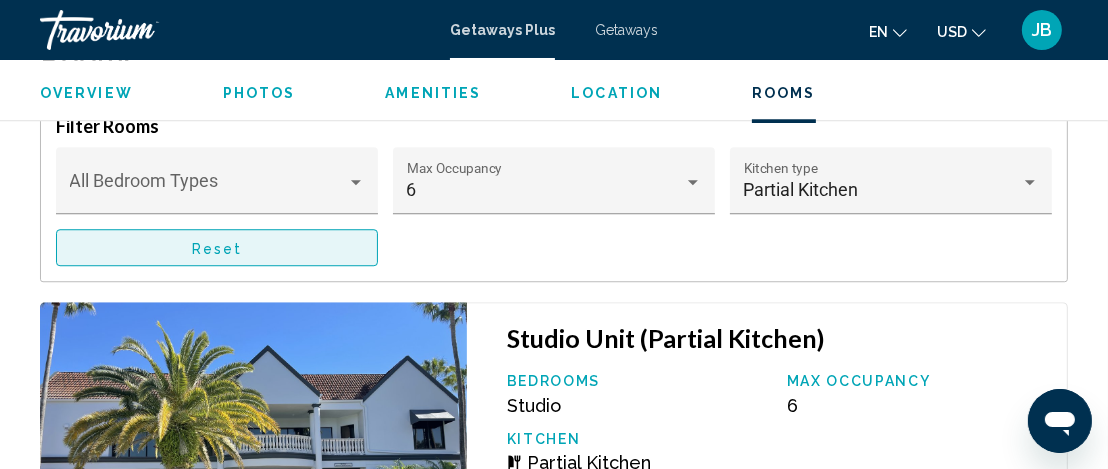click on "Reset" at bounding box center (217, 247) 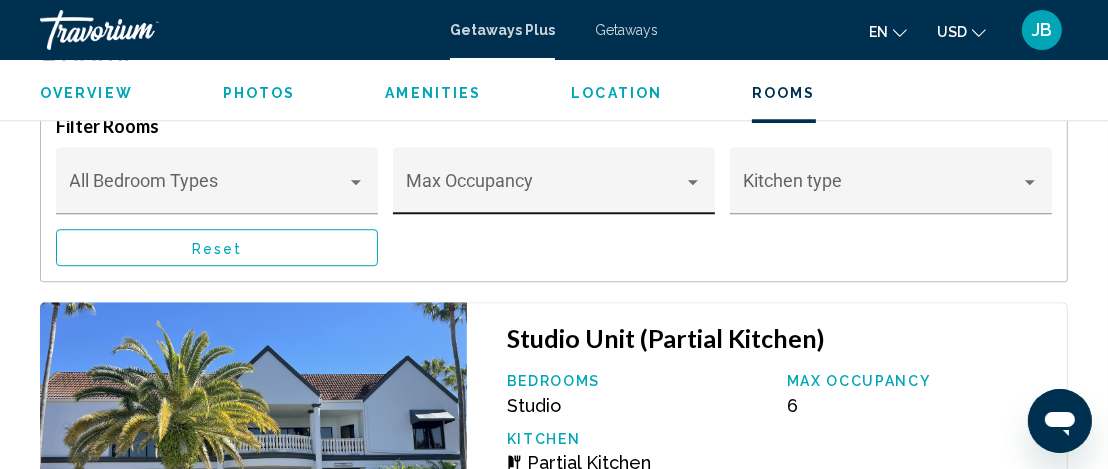 click on "Max Occupancy" at bounding box center [554, 187] 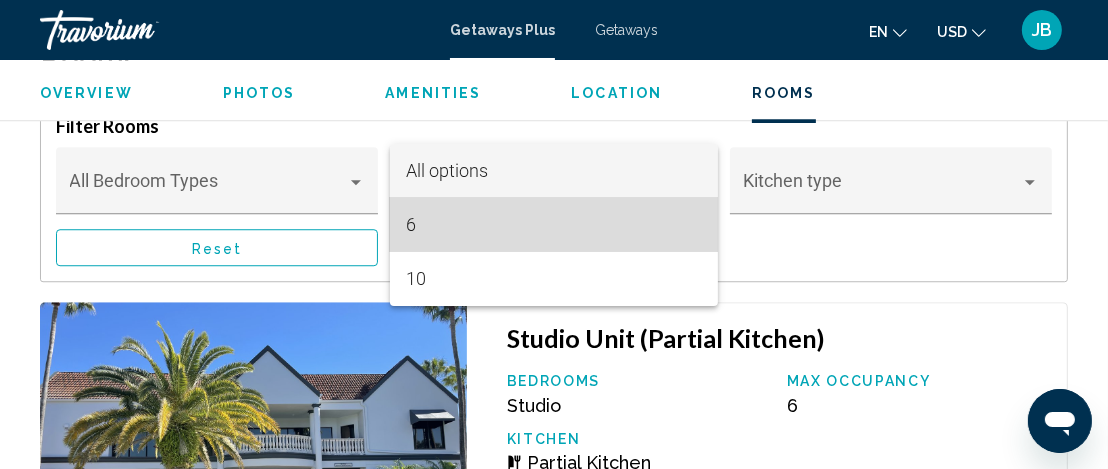 click on "6" at bounding box center [553, 225] 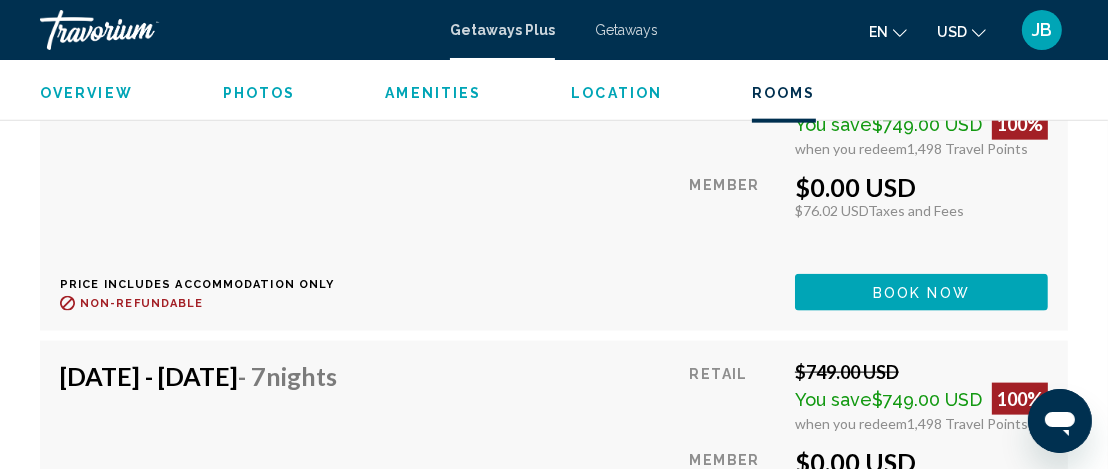 scroll, scrollTop: 7953, scrollLeft: 0, axis: vertical 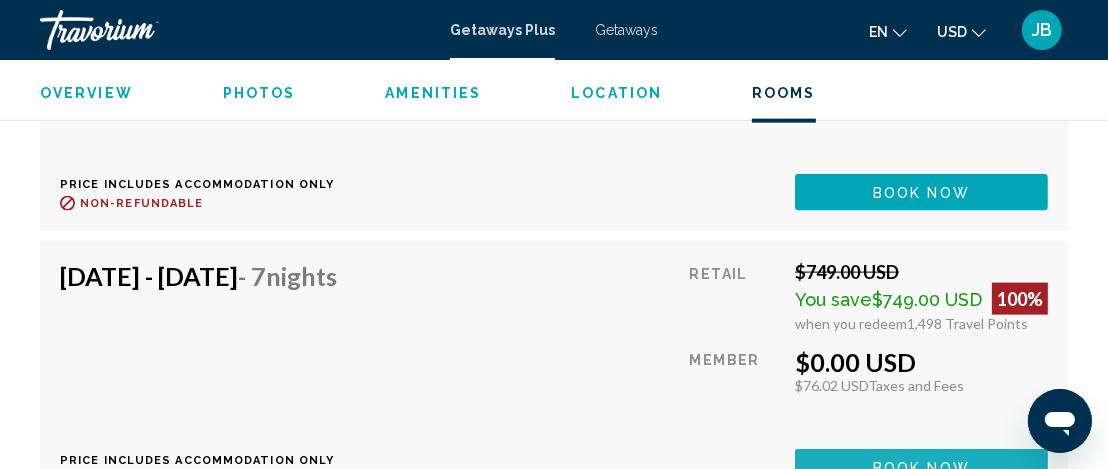 click on "Book now" at bounding box center (921, 469) 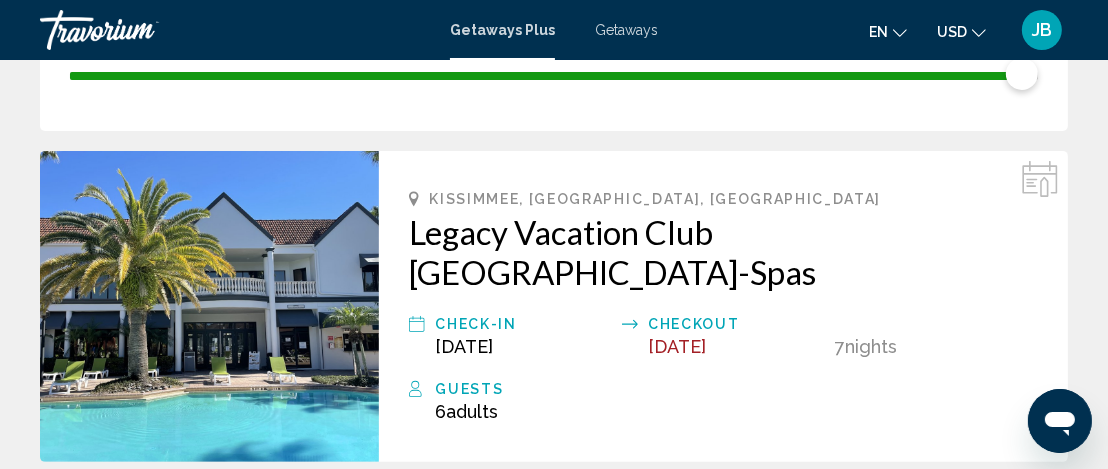scroll, scrollTop: 500, scrollLeft: 0, axis: vertical 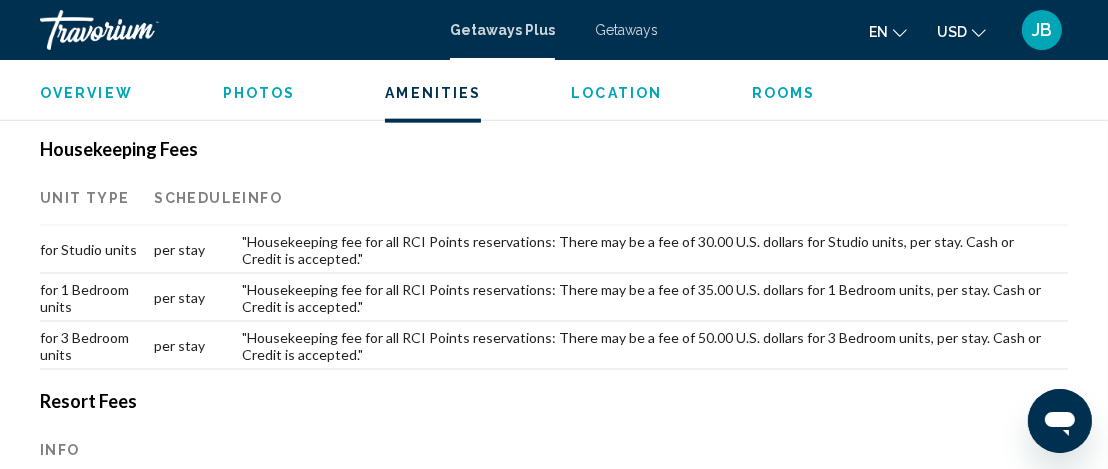 click on "Rooms" at bounding box center (784, 93) 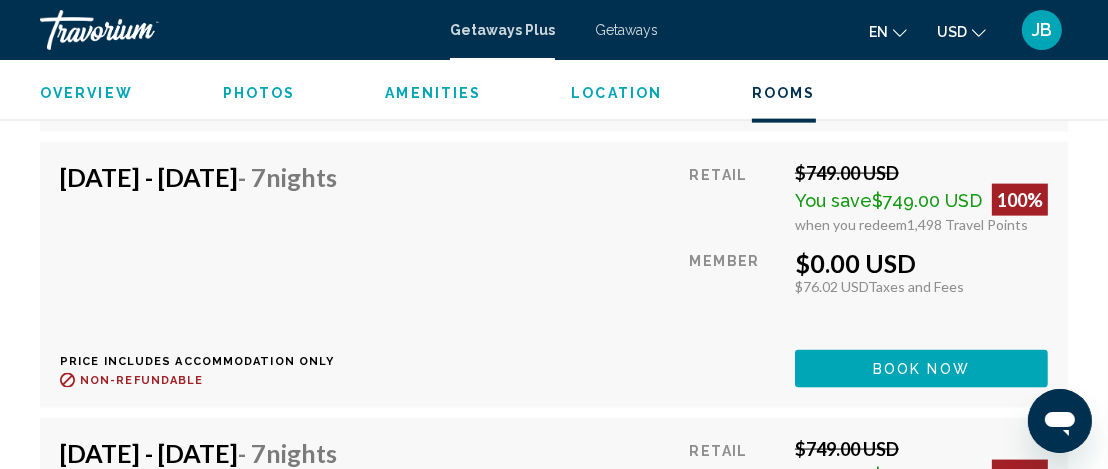scroll, scrollTop: 8053, scrollLeft: 0, axis: vertical 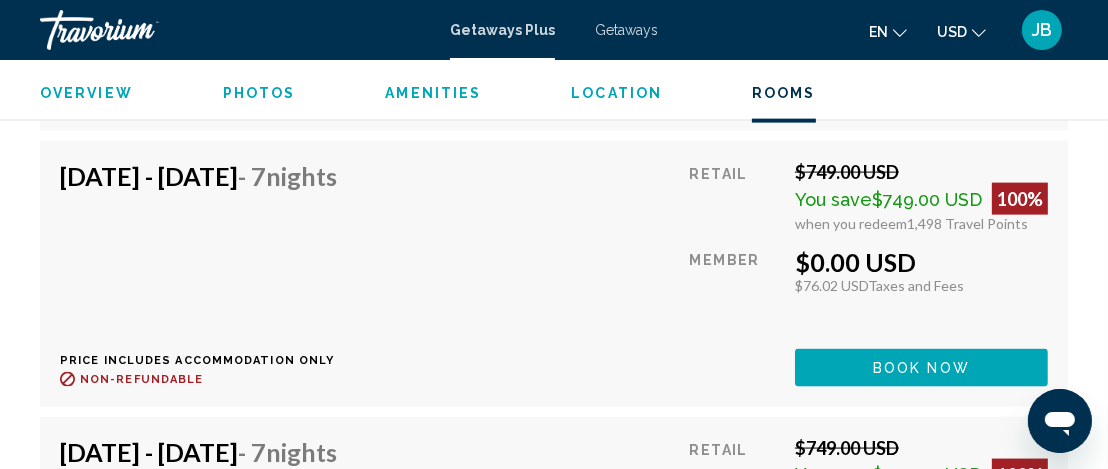 click on "Retail" at bounding box center [735, 196] 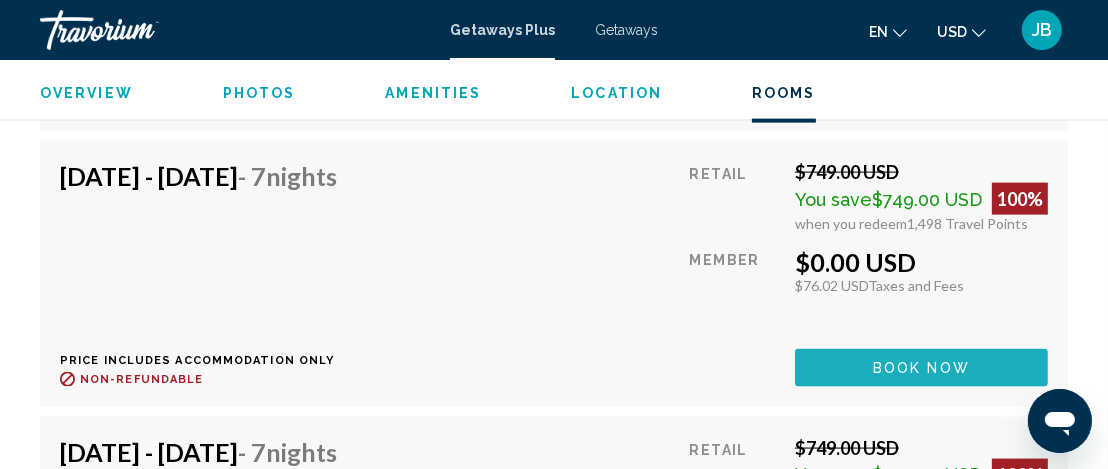 click on "Book now" at bounding box center (921, 369) 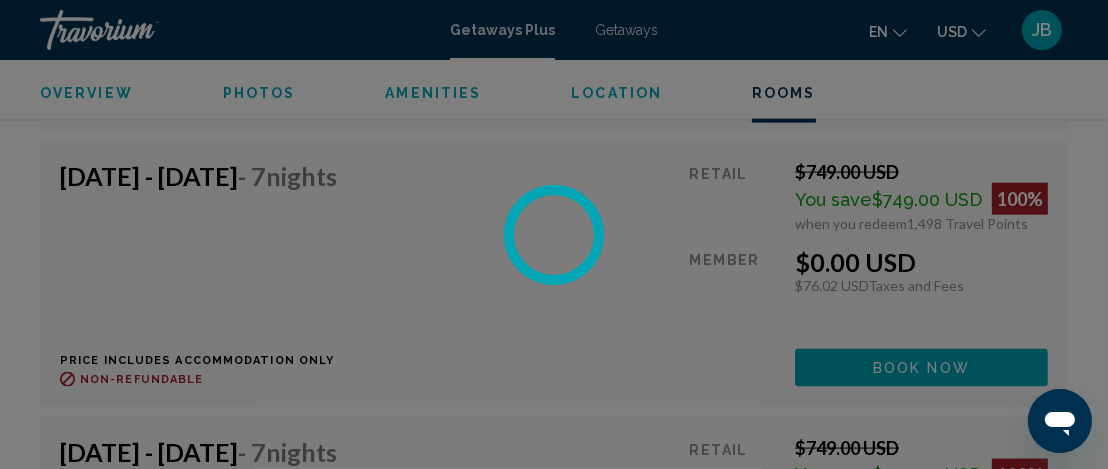 scroll, scrollTop: 0, scrollLeft: 0, axis: both 